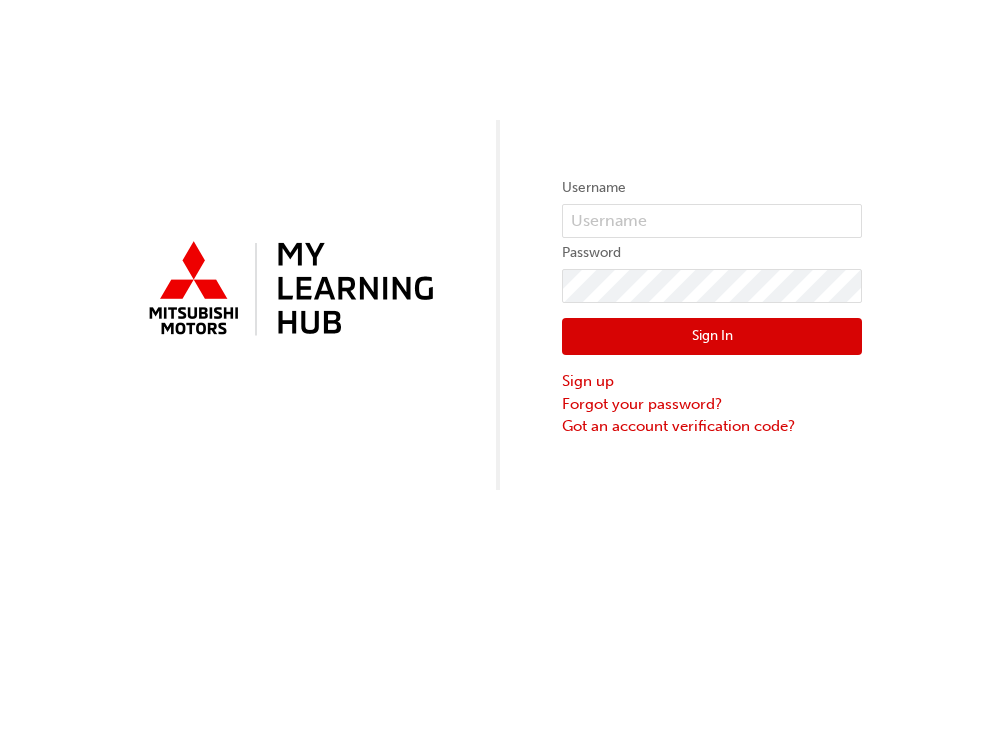 scroll, scrollTop: 0, scrollLeft: 0, axis: both 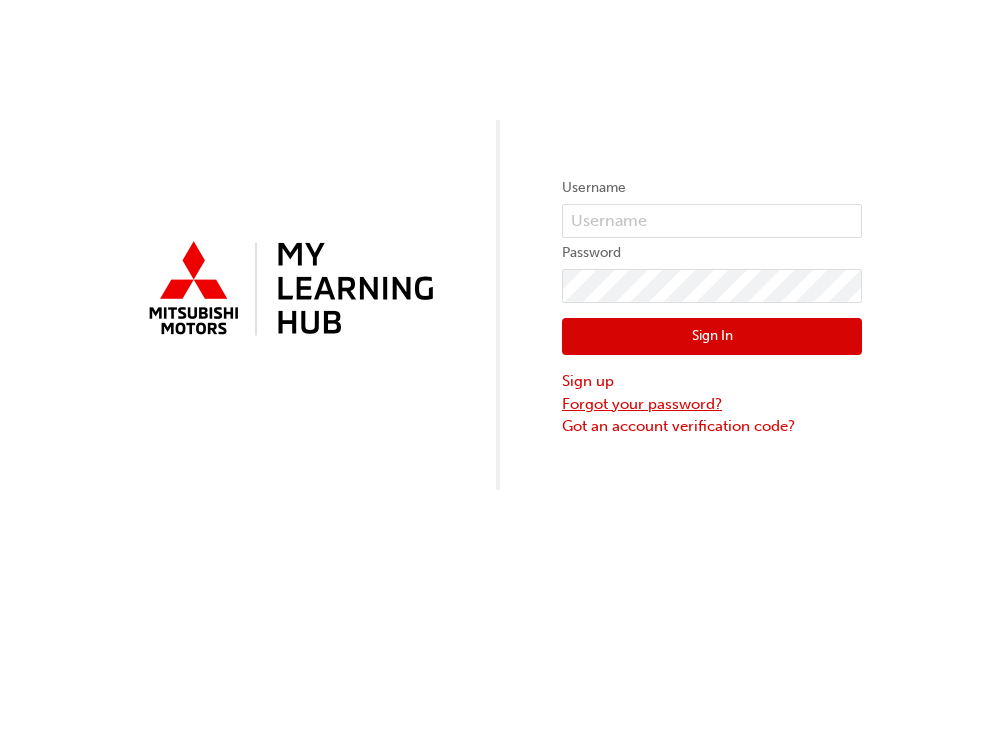 click on "Forgot your password?" at bounding box center (712, 404) 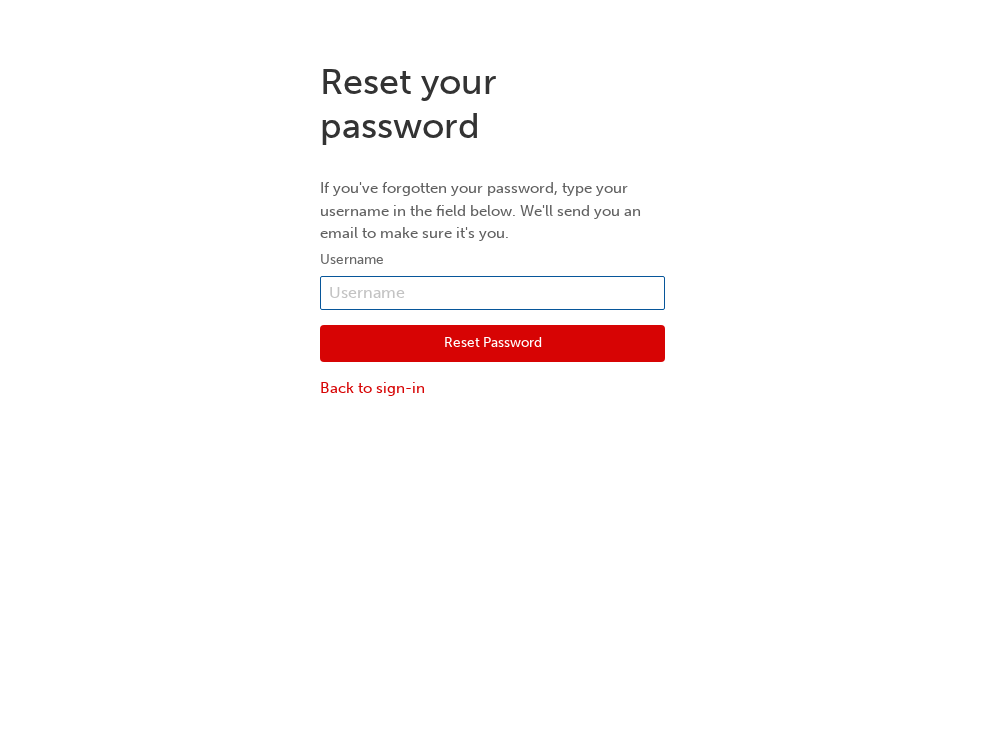 click at bounding box center (492, 293) 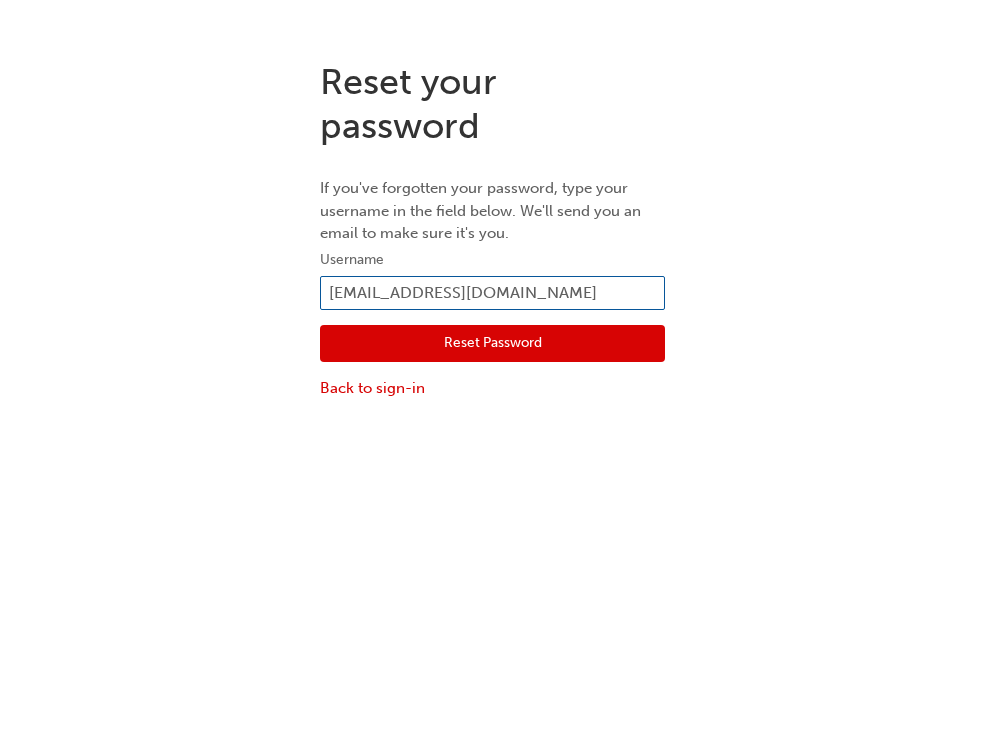 type on "[EMAIL_ADDRESS][DOMAIN_NAME]" 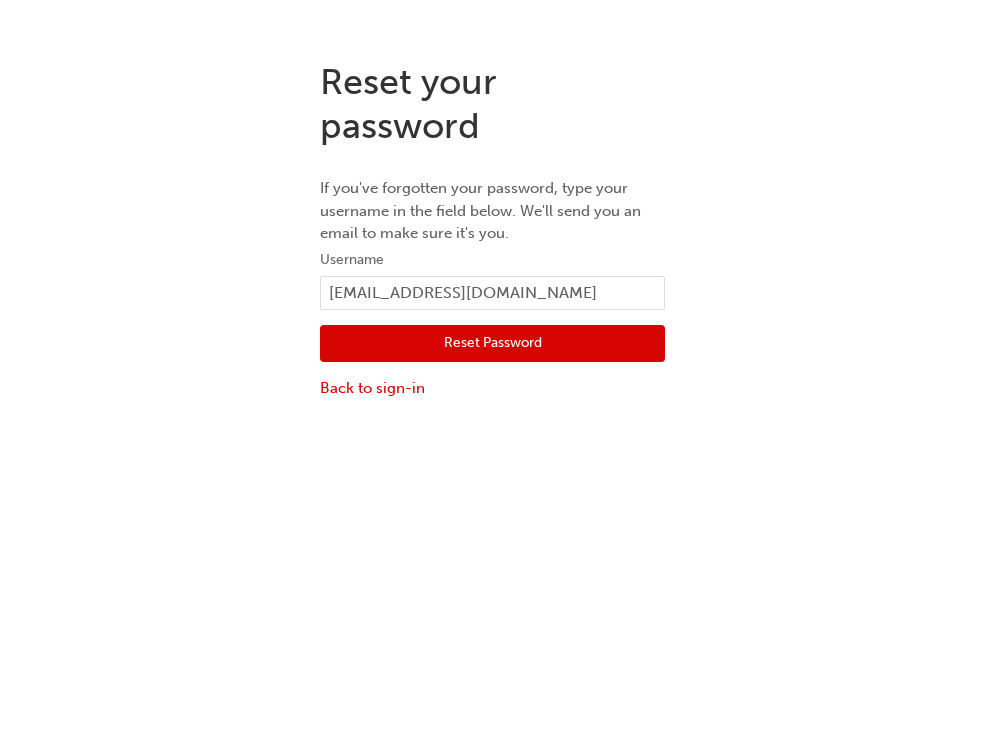 click on "Reset Password" at bounding box center [492, 344] 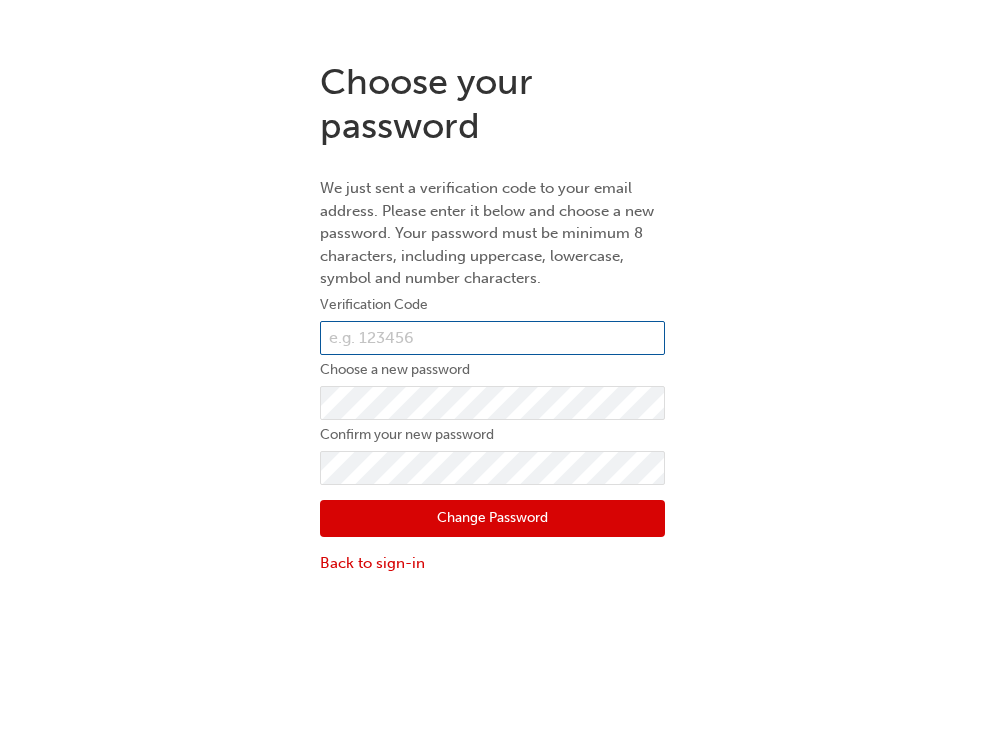 click at bounding box center (492, 338) 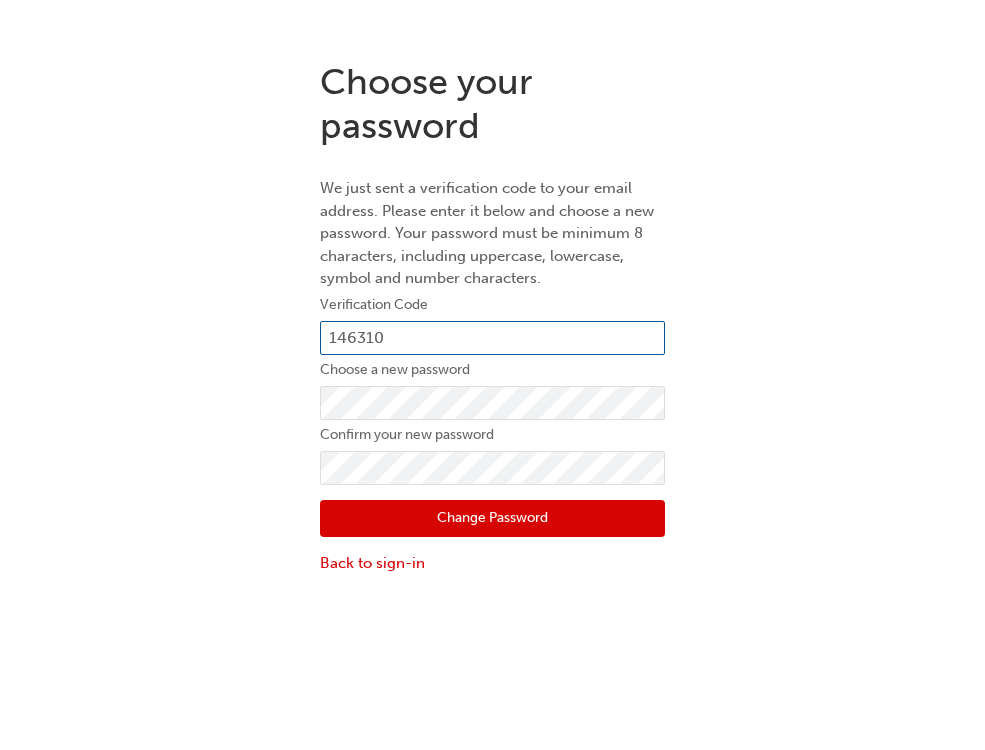 type on "146310" 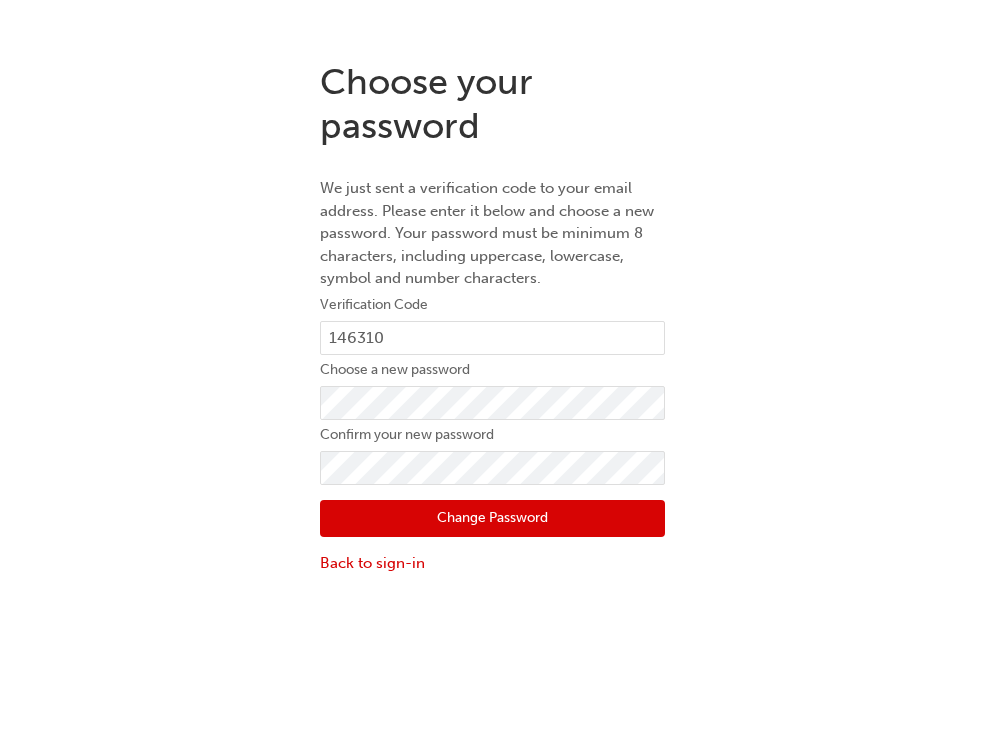 click on "Change Password" at bounding box center (492, 519) 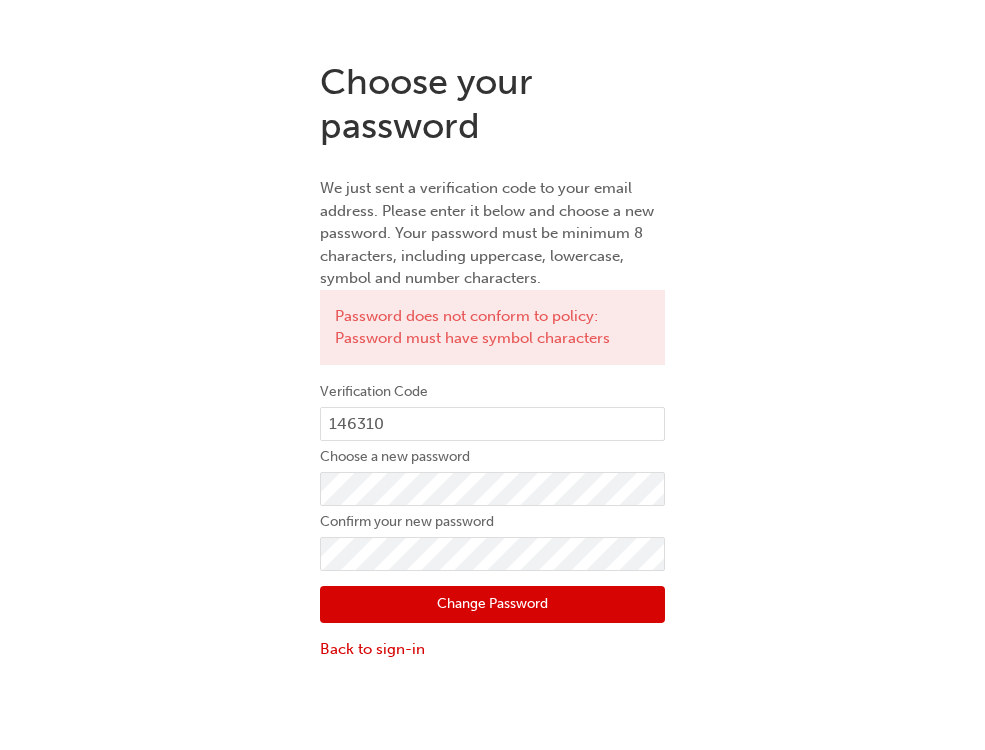 click on "Change Password" at bounding box center (492, 605) 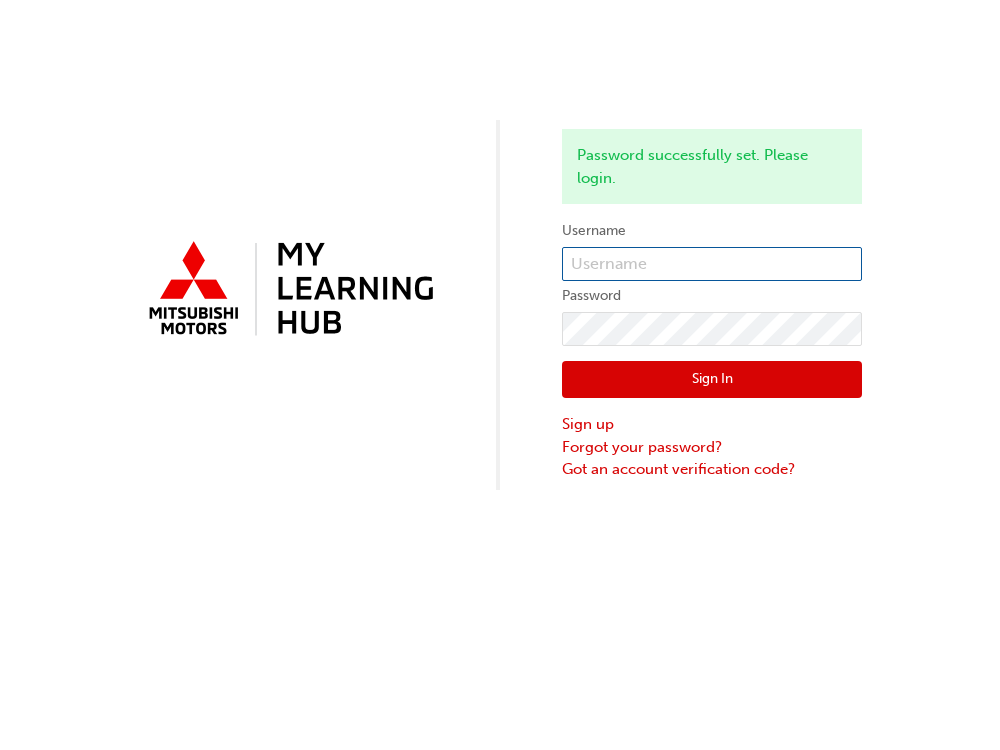 click at bounding box center (712, 264) 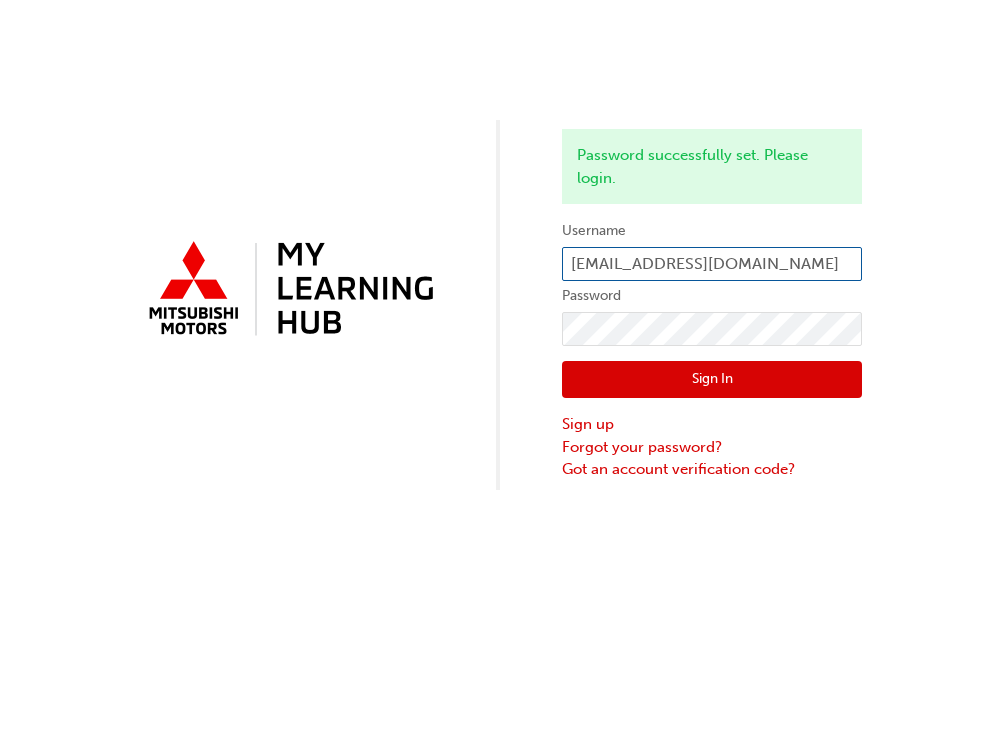 type on "Ray.fiori@southside.com.au" 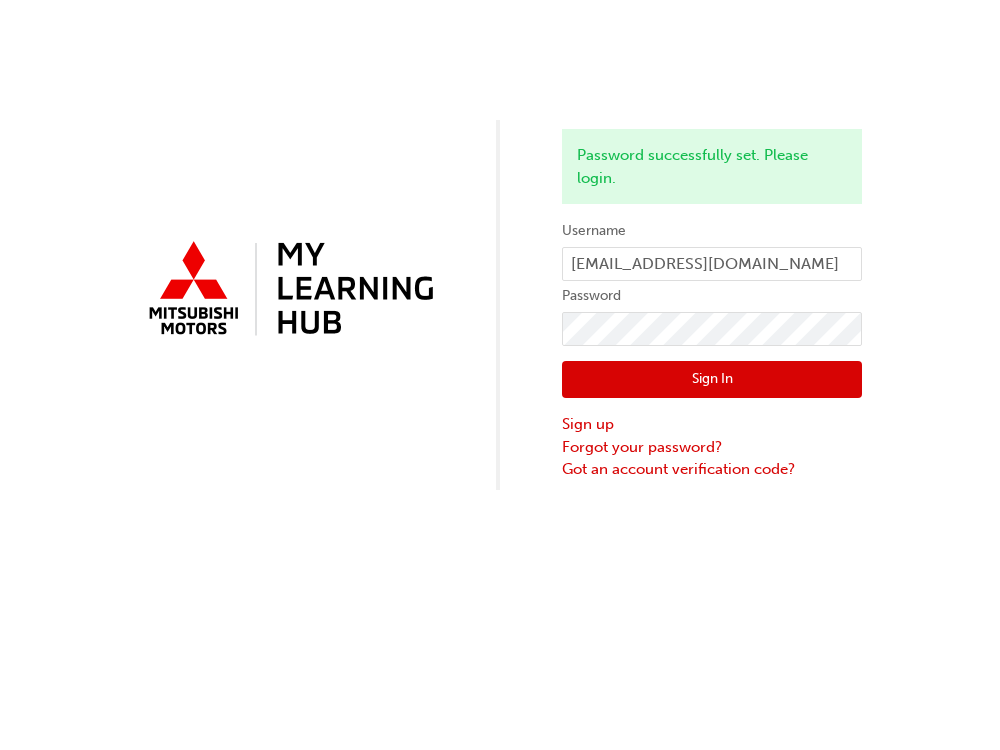 click on "Sign In" at bounding box center (712, 380) 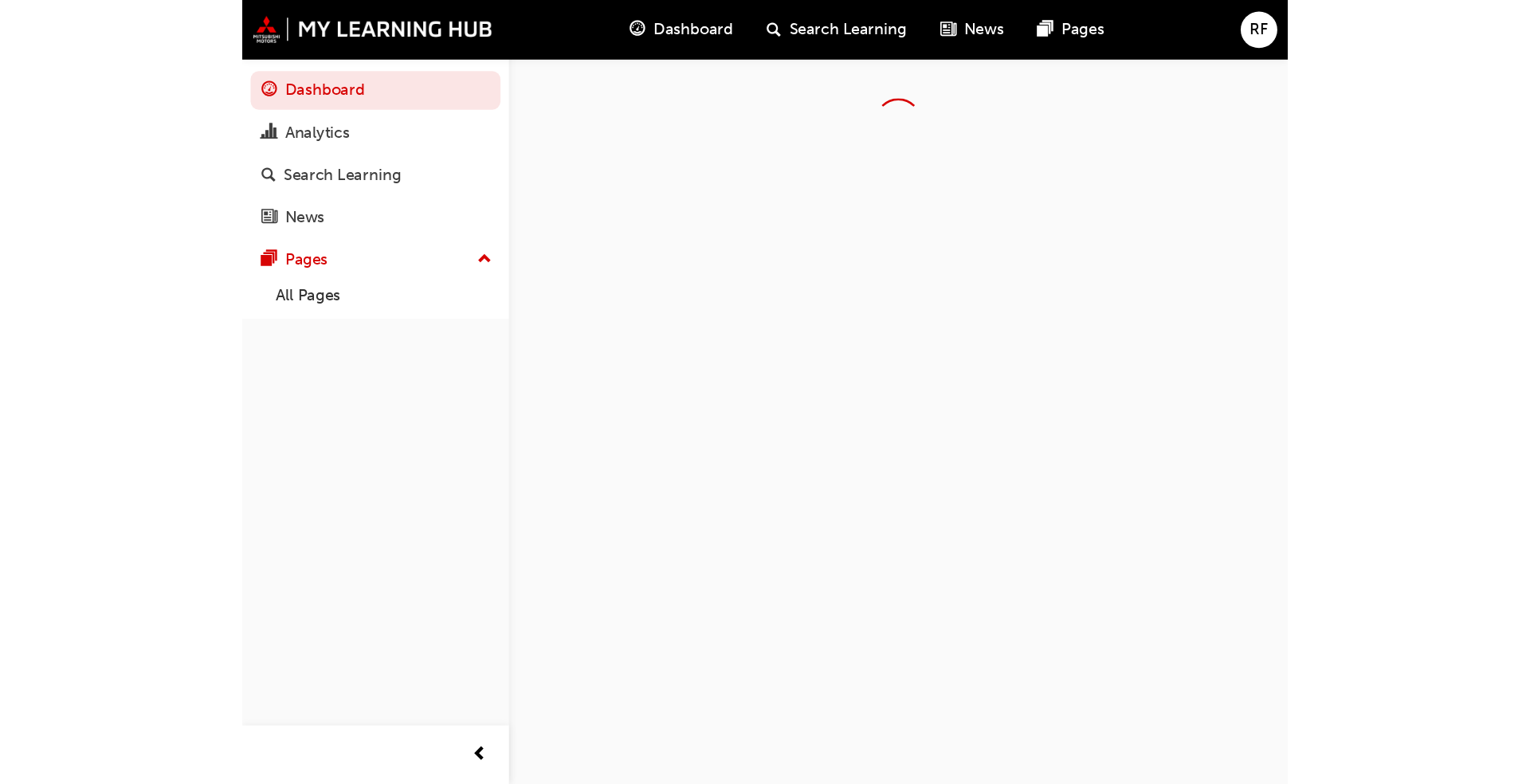 scroll, scrollTop: 0, scrollLeft: 0, axis: both 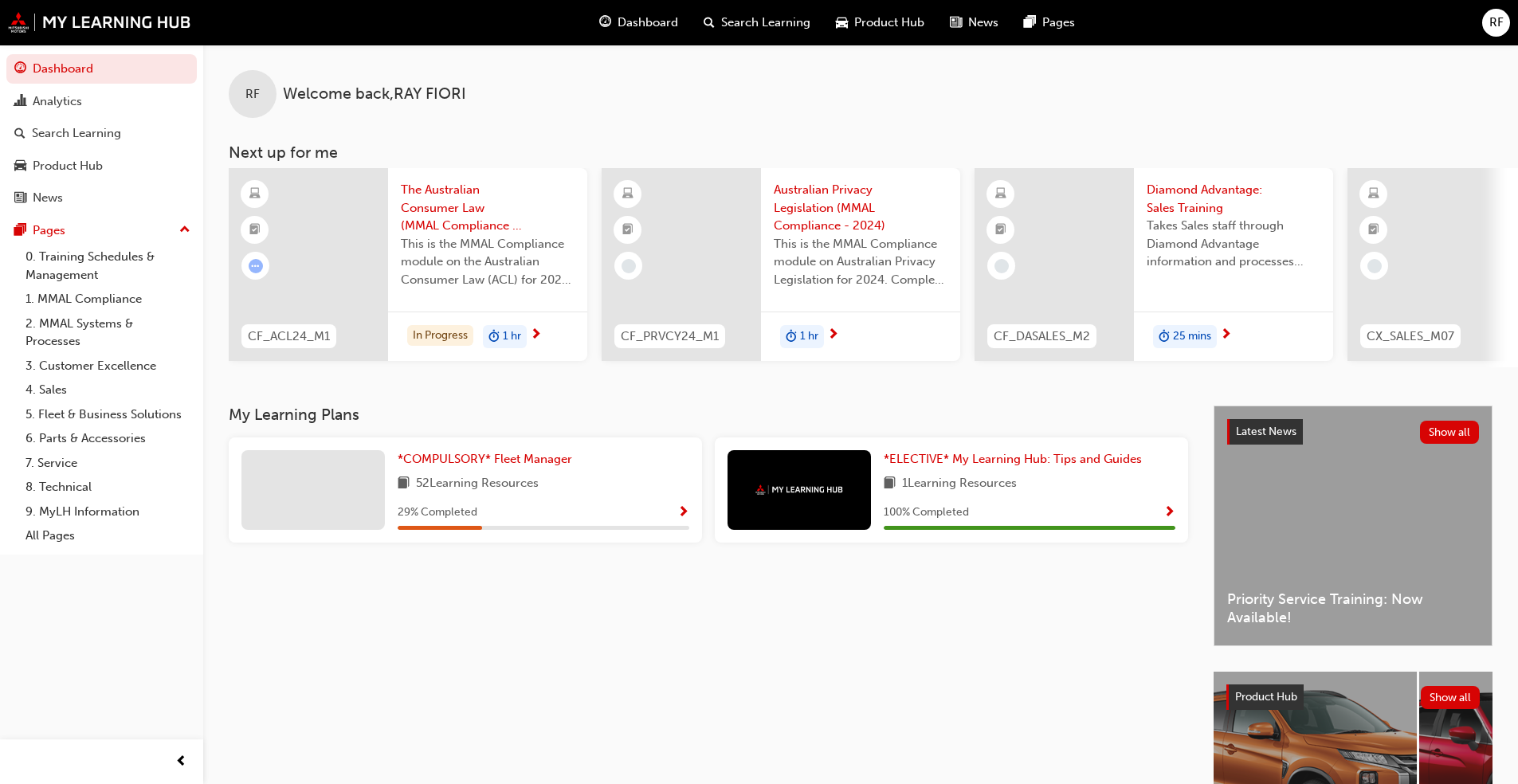 click on "The Australian Consumer Law (MMAL Compliance - 2024)" at bounding box center (488, 208) 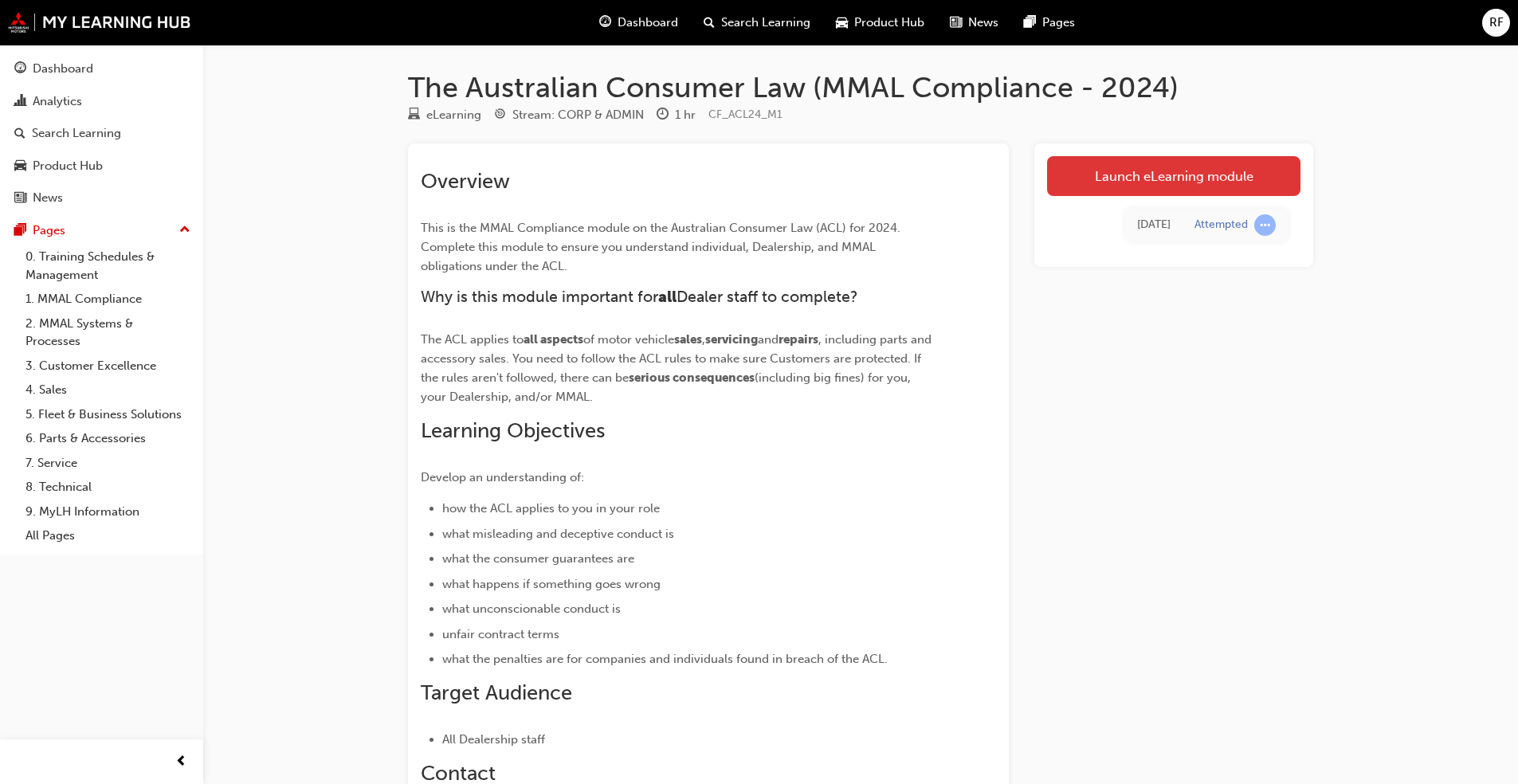 click on "Launch eLearning module" at bounding box center (1174, 176) 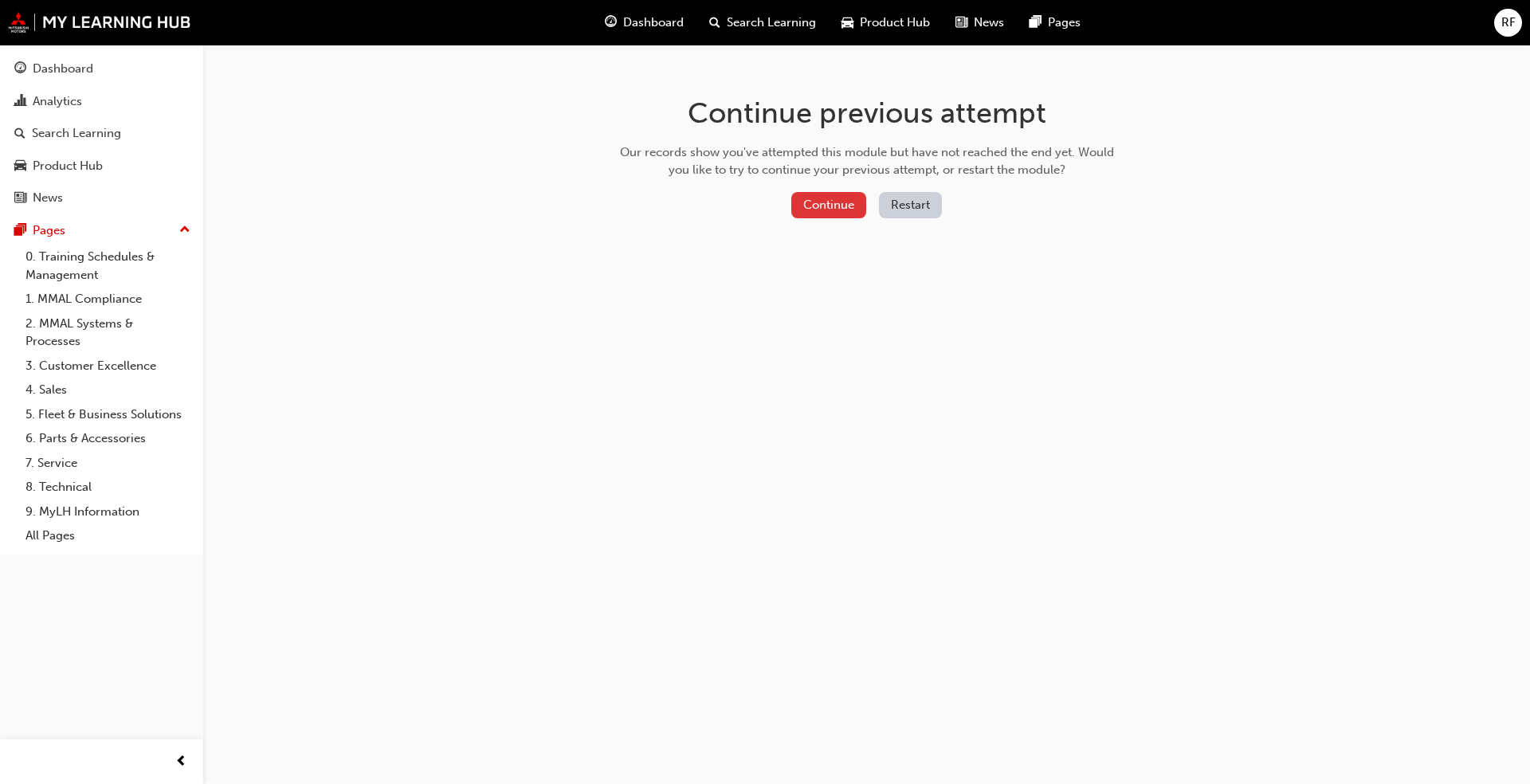 click on "Continue" at bounding box center (829, 205) 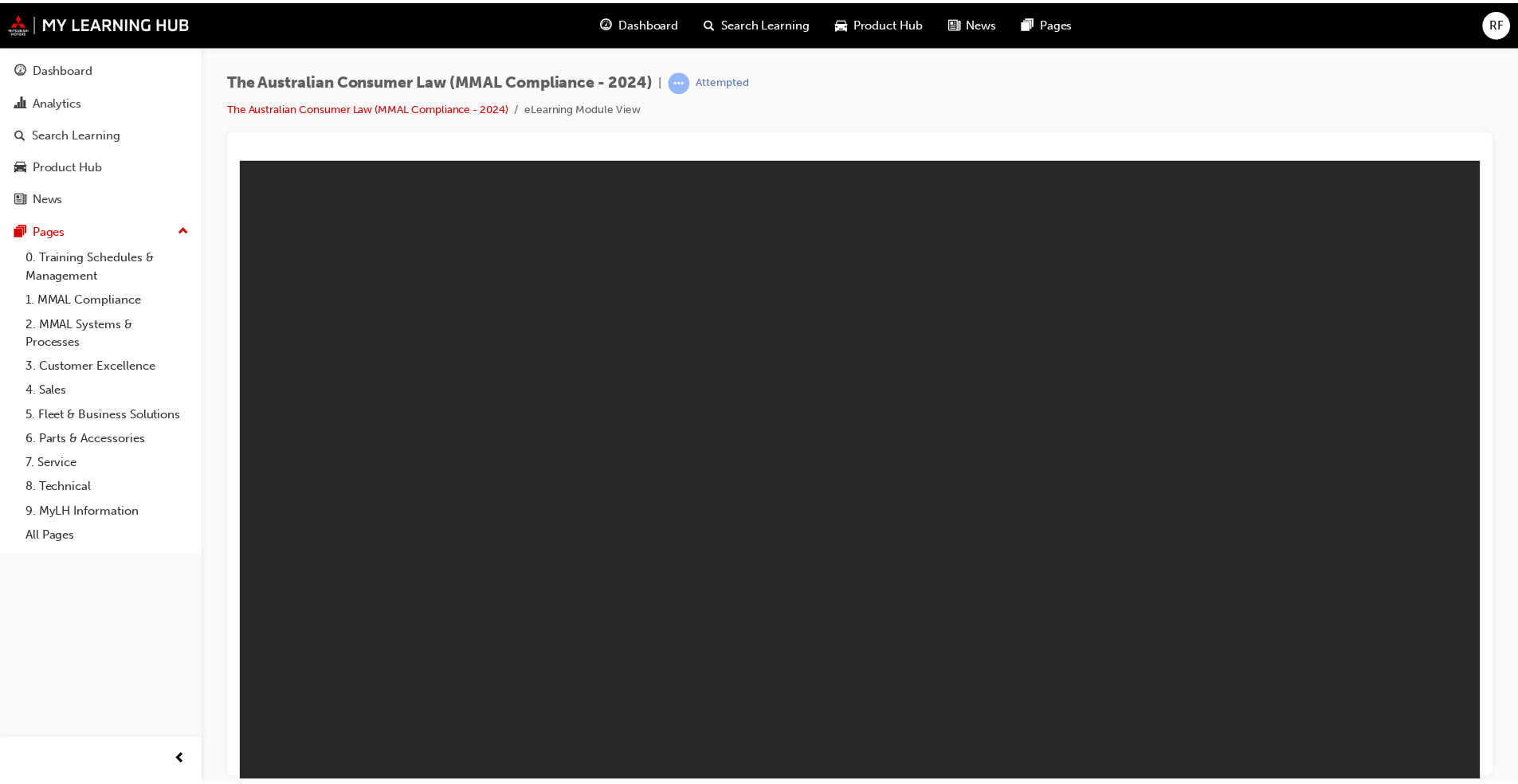 scroll, scrollTop: 0, scrollLeft: 0, axis: both 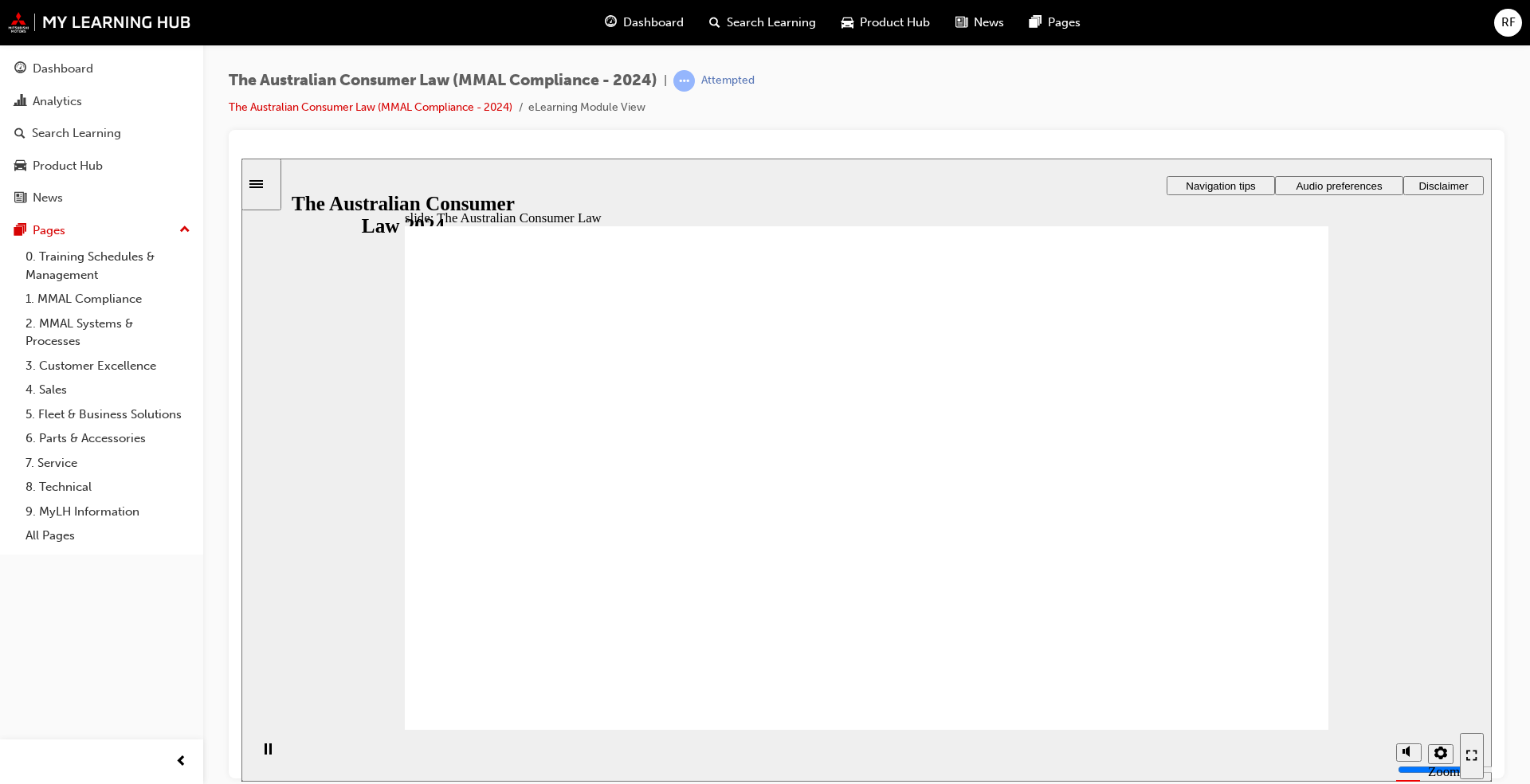 click on "Start Start Start" at bounding box center [1183, 3688] 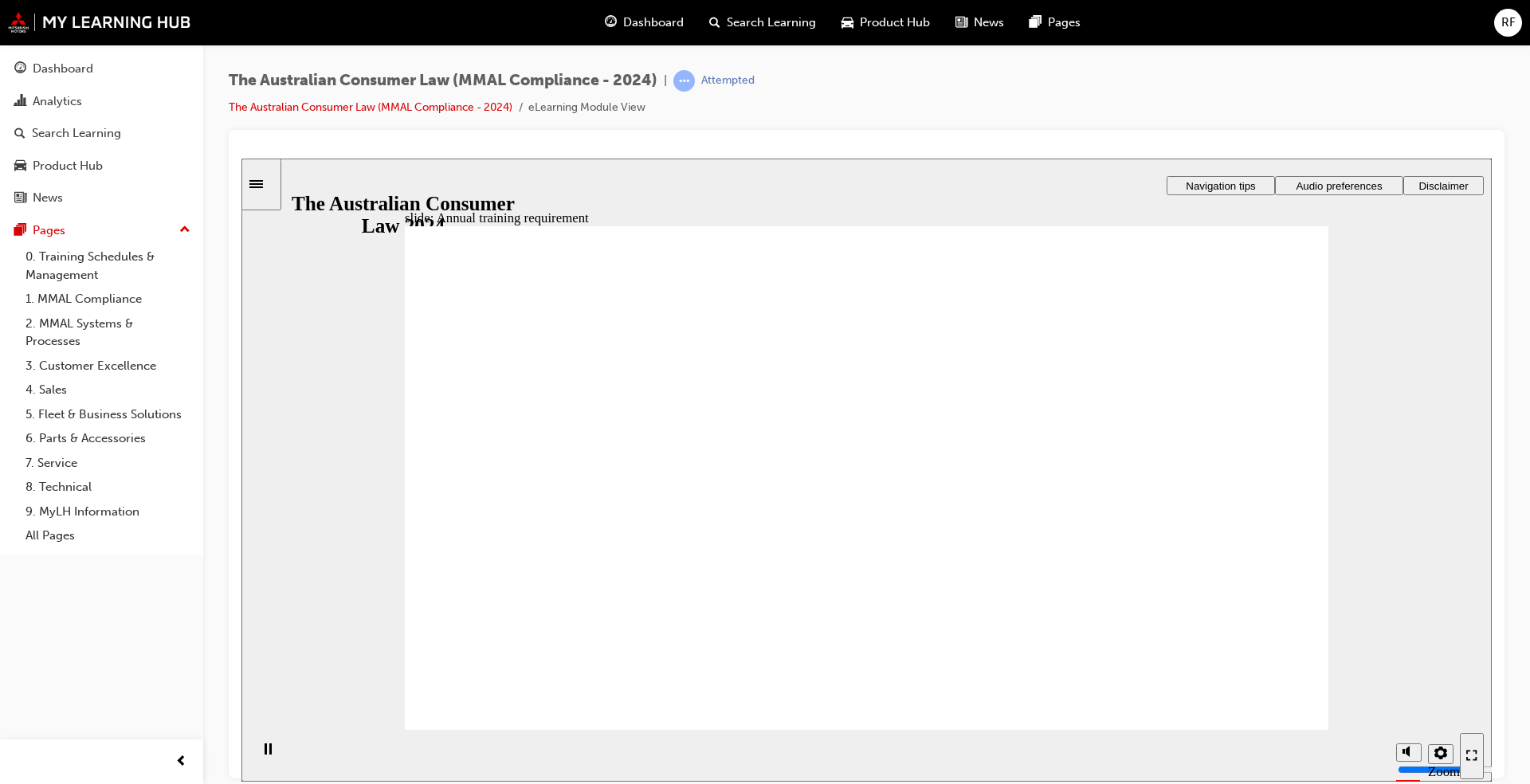 click 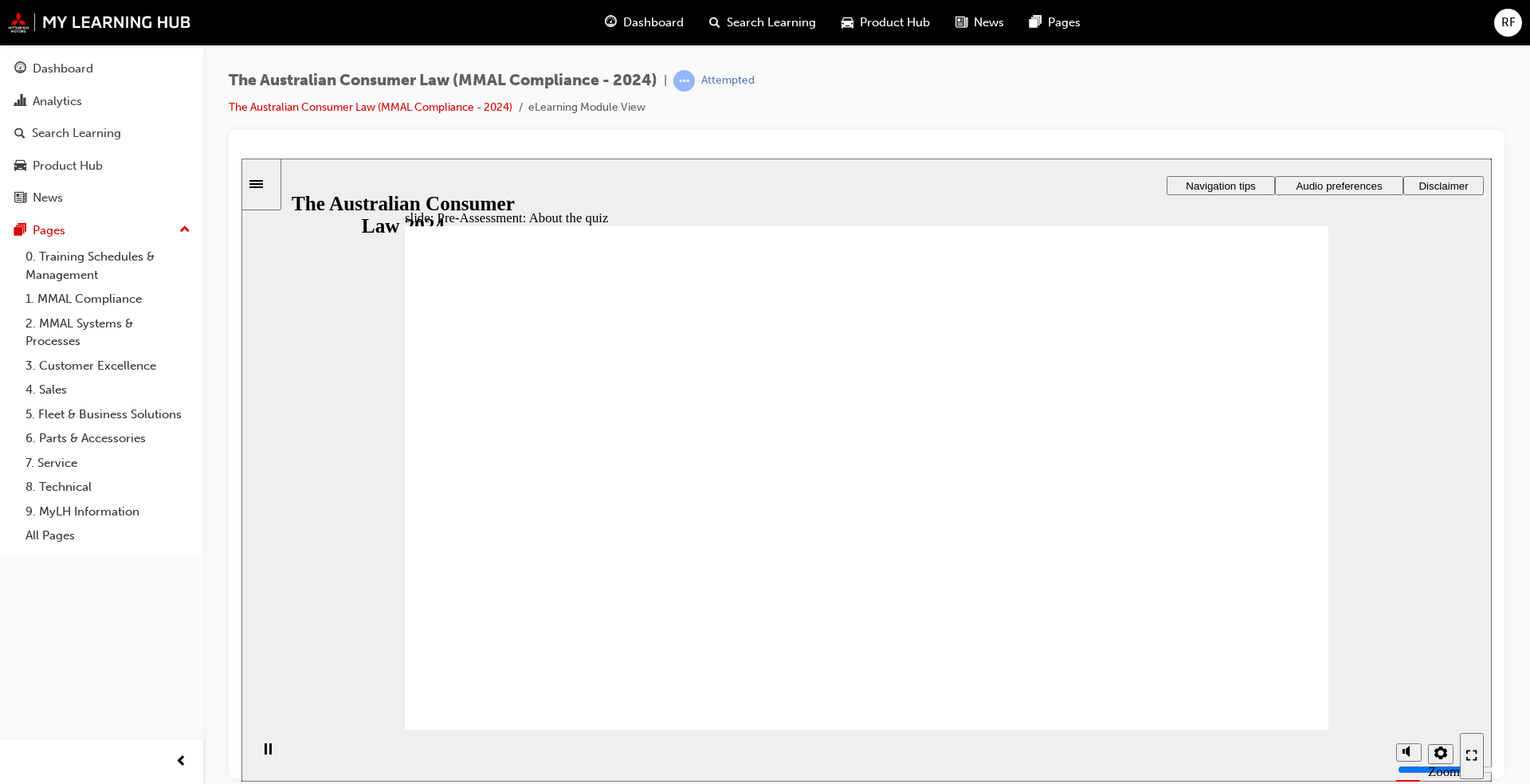 click 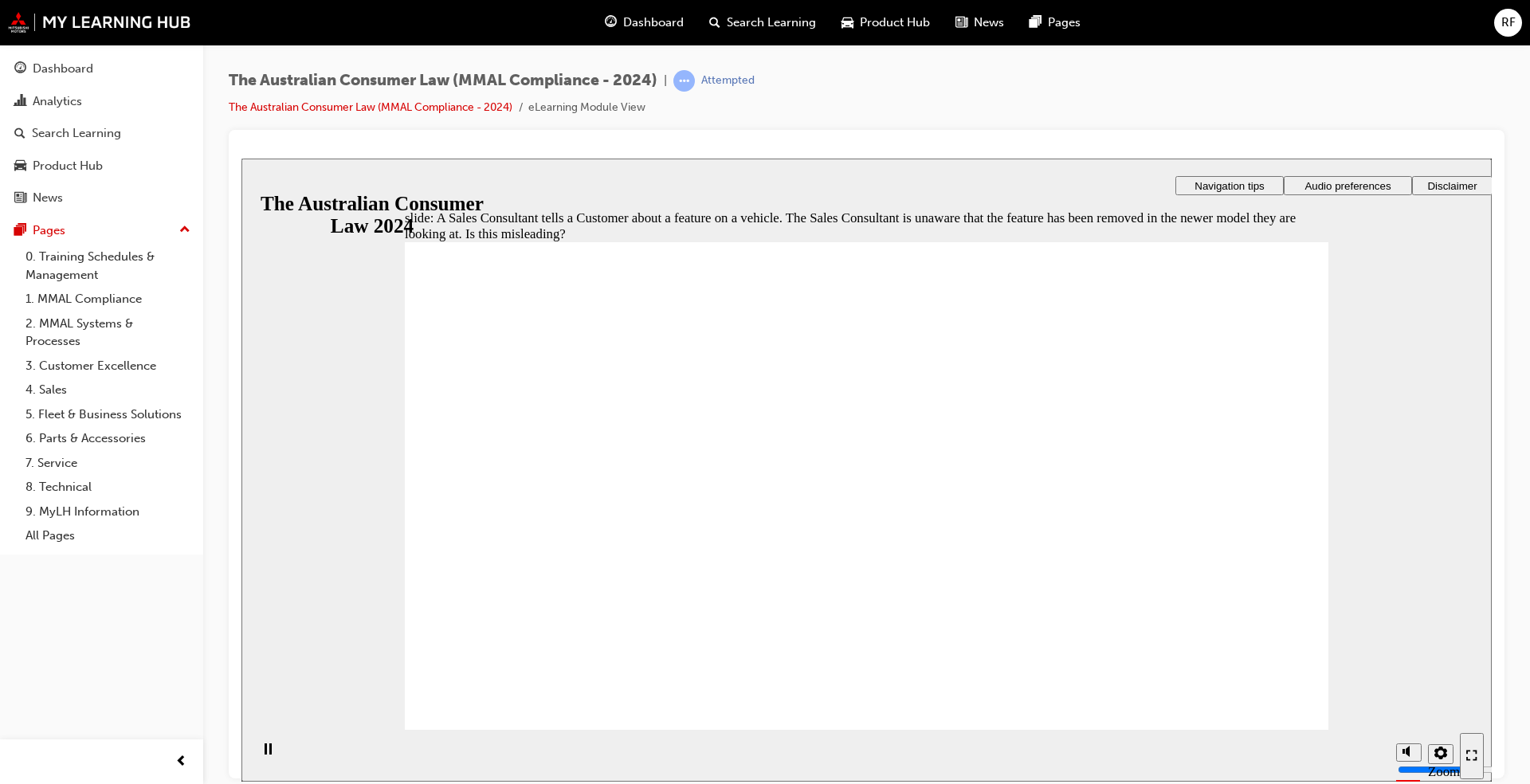 radio on "true" 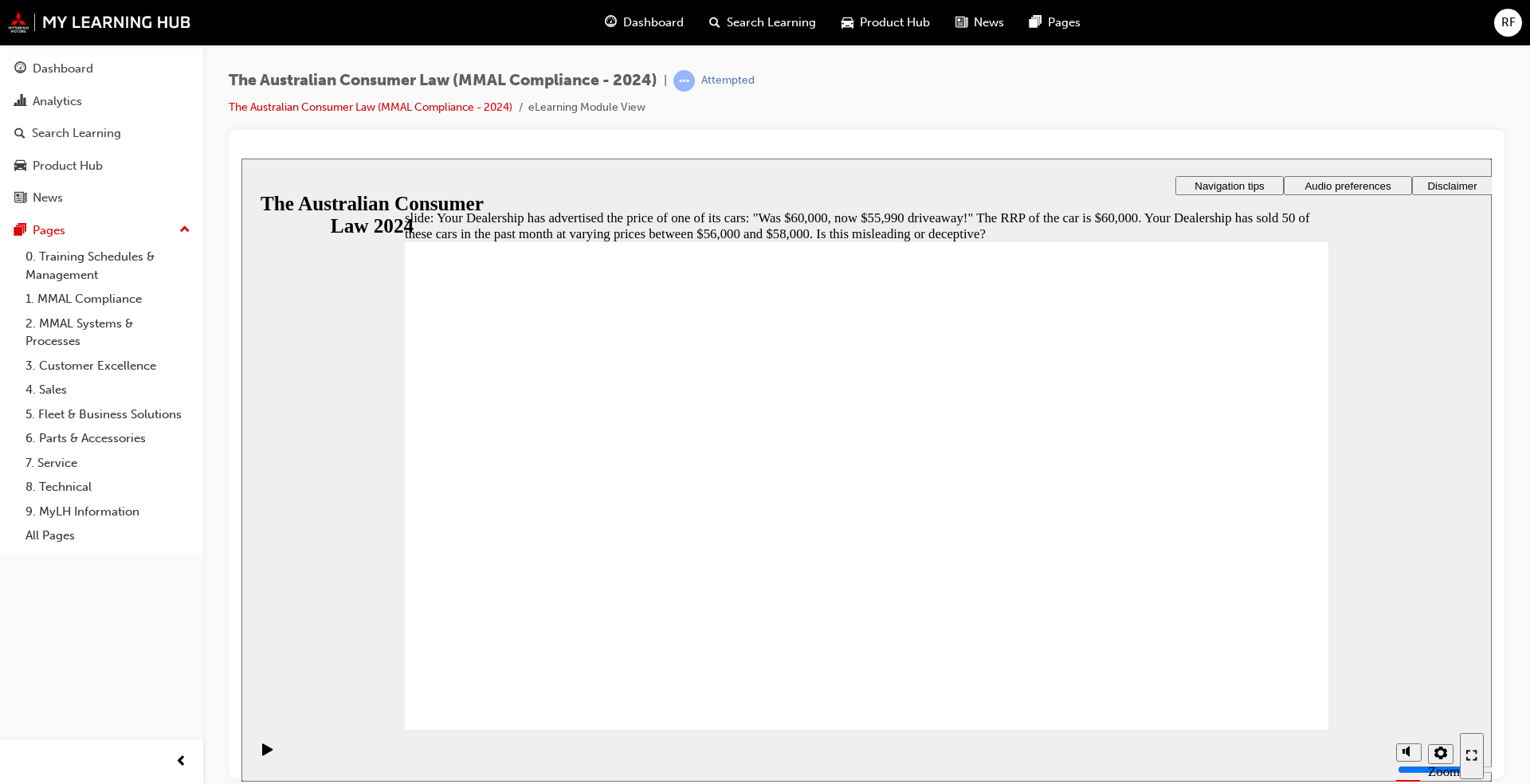 radio on "true" 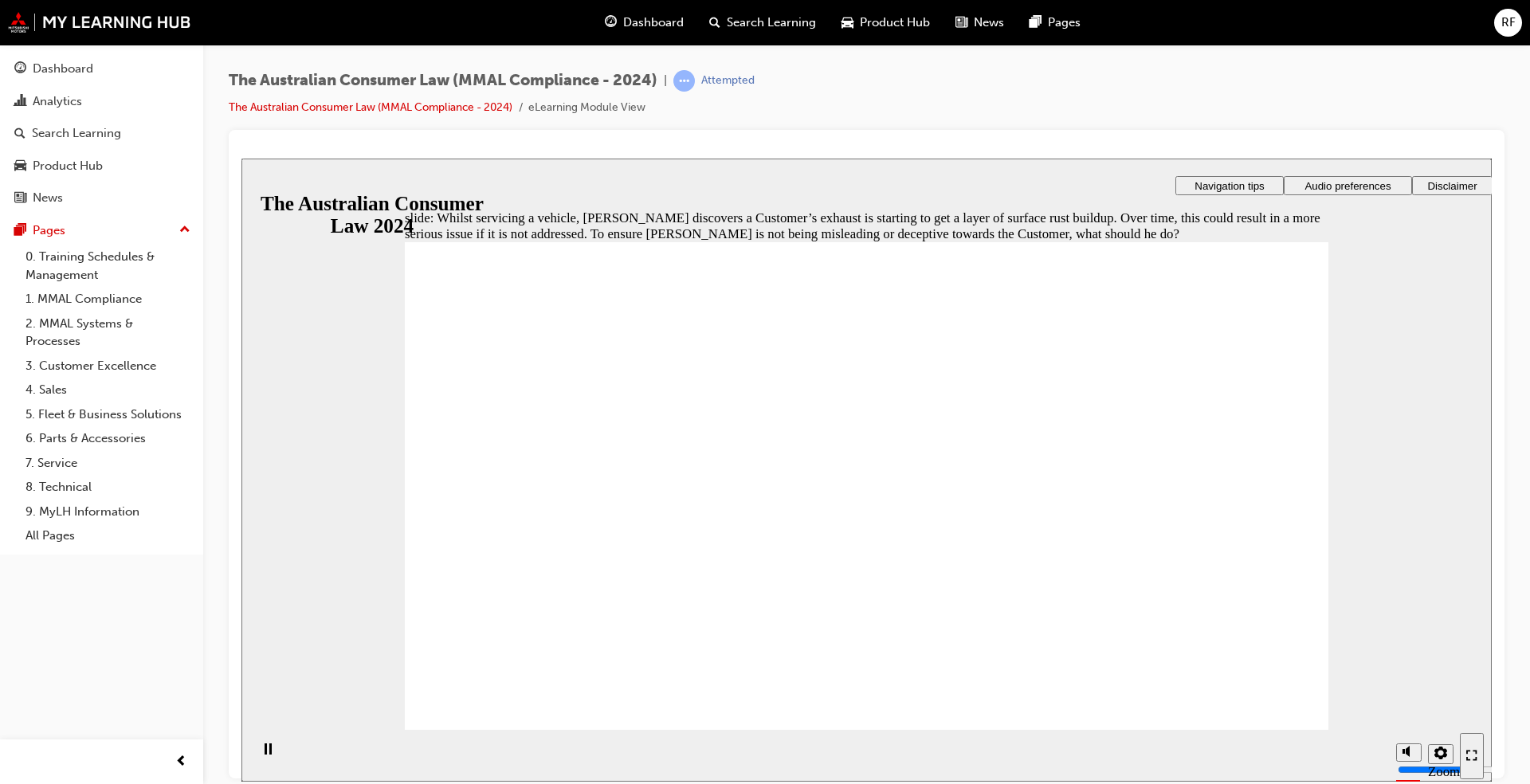 radio on "true" 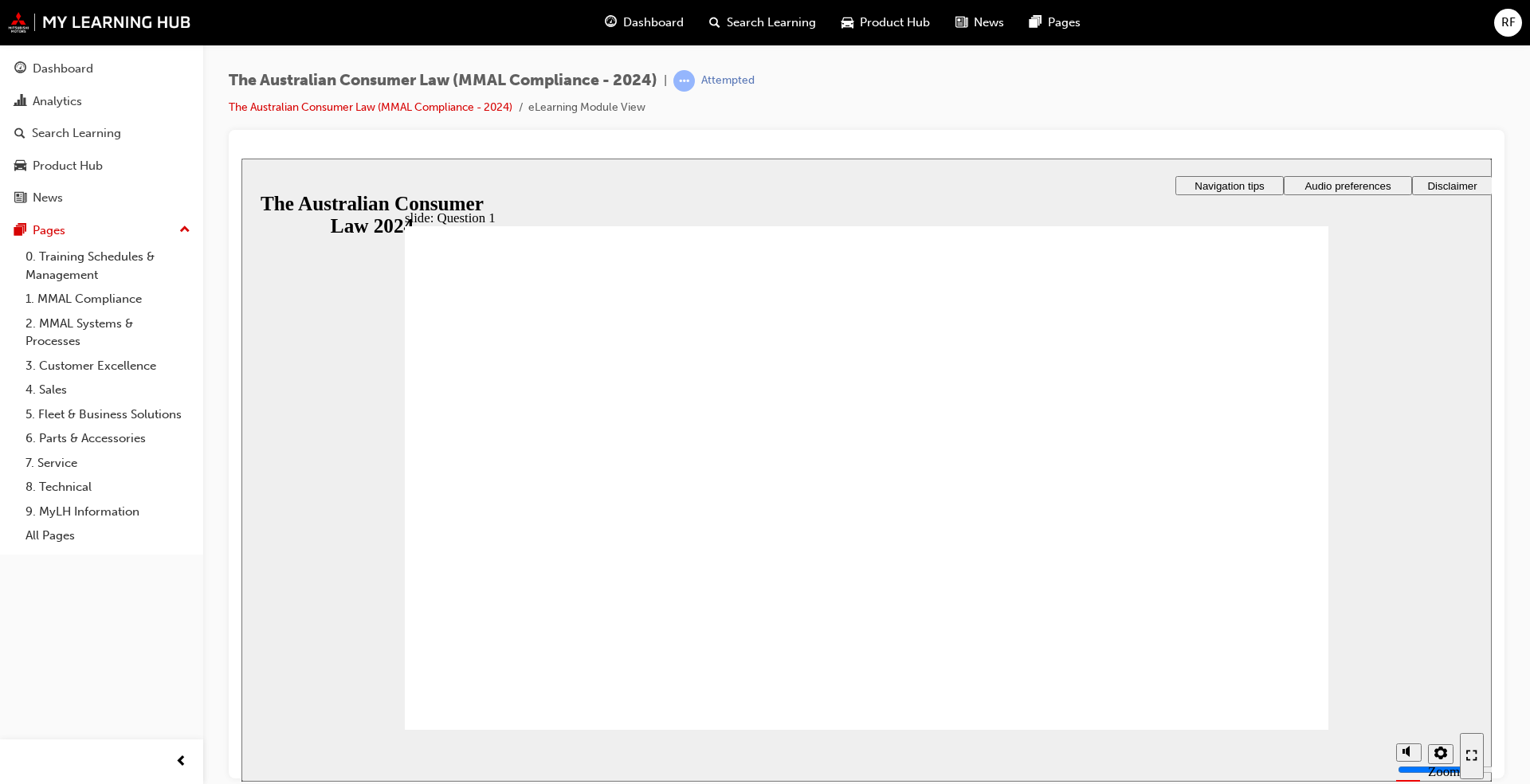 radio on "true" 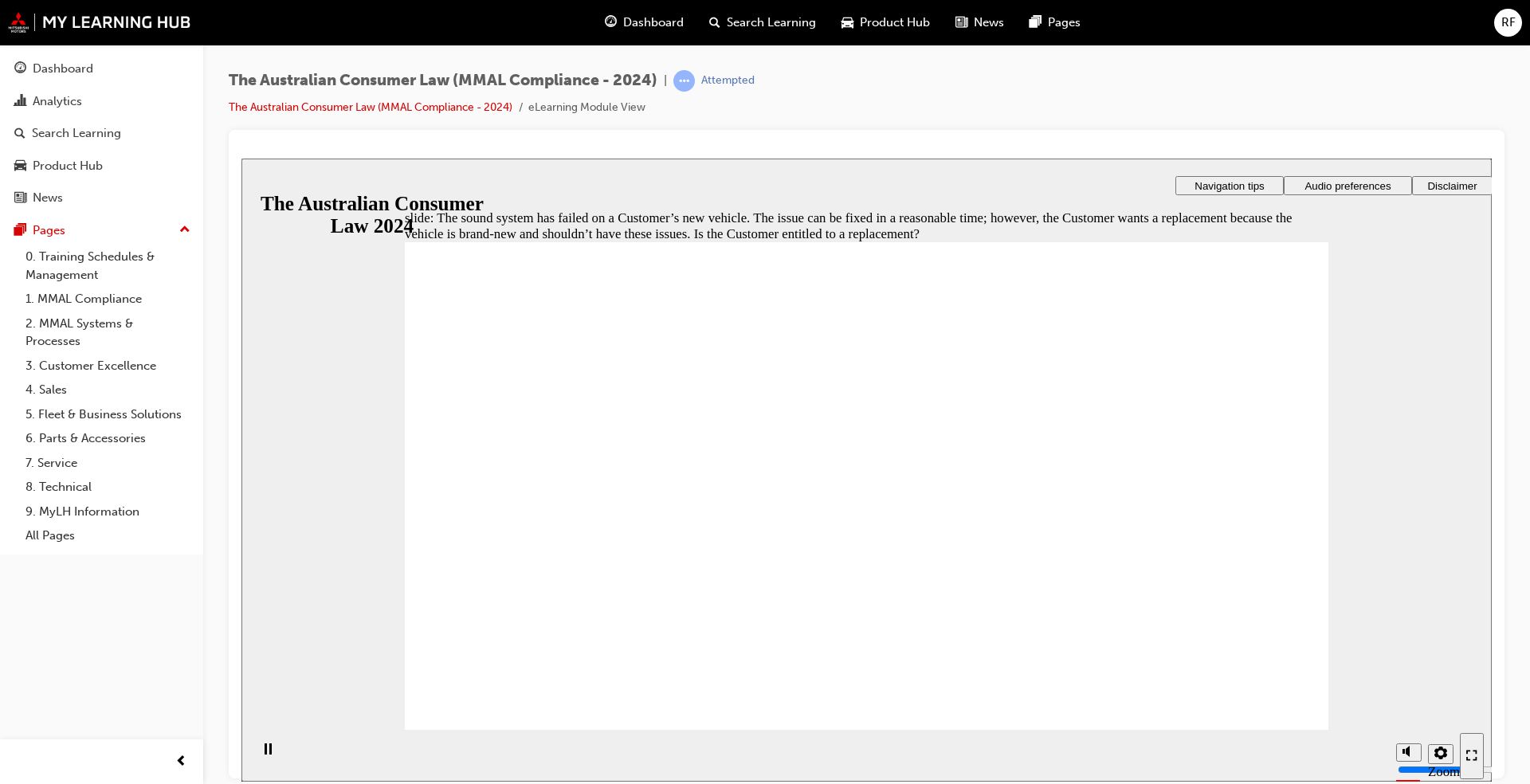 radio on "true" 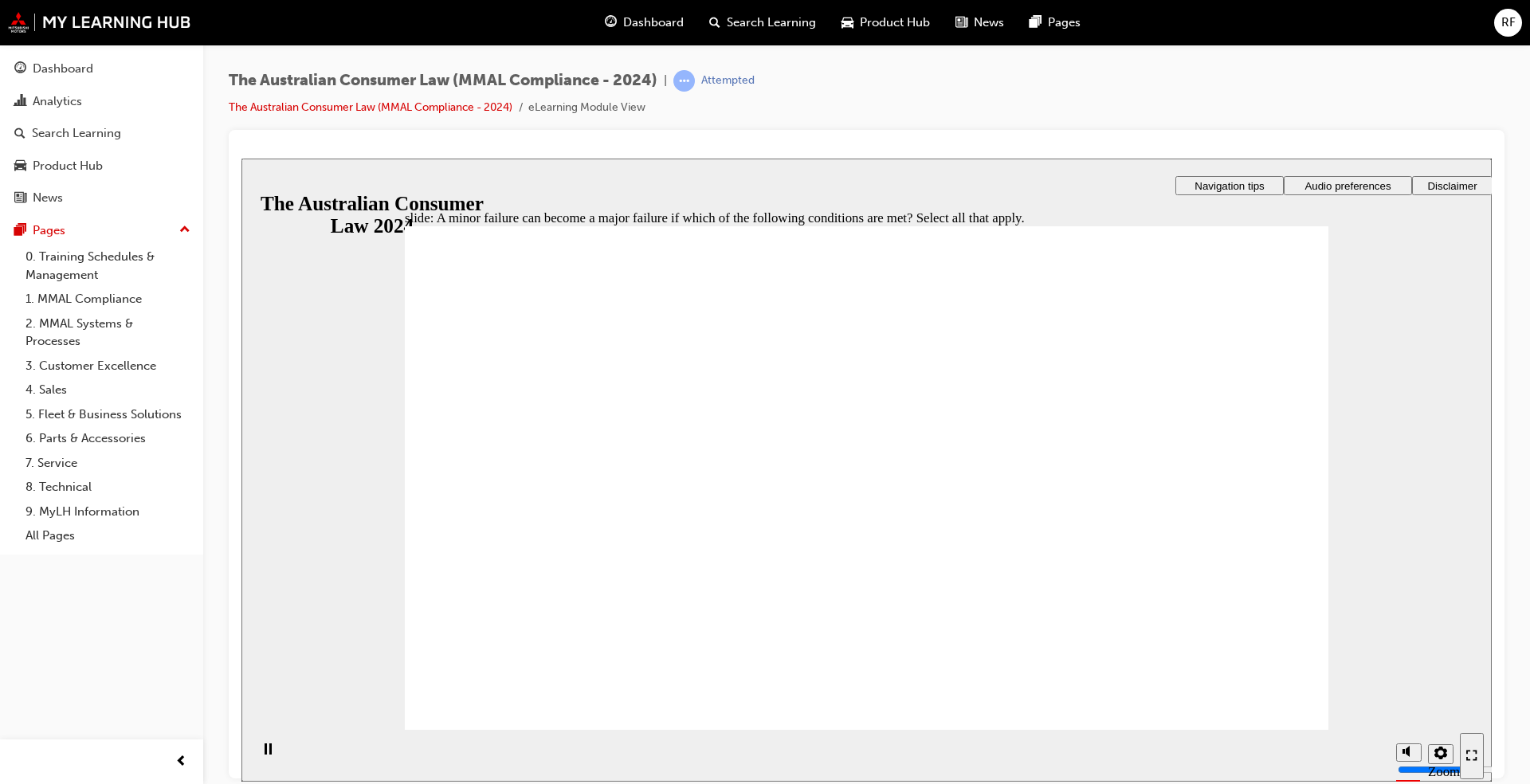 checkbox on "true" 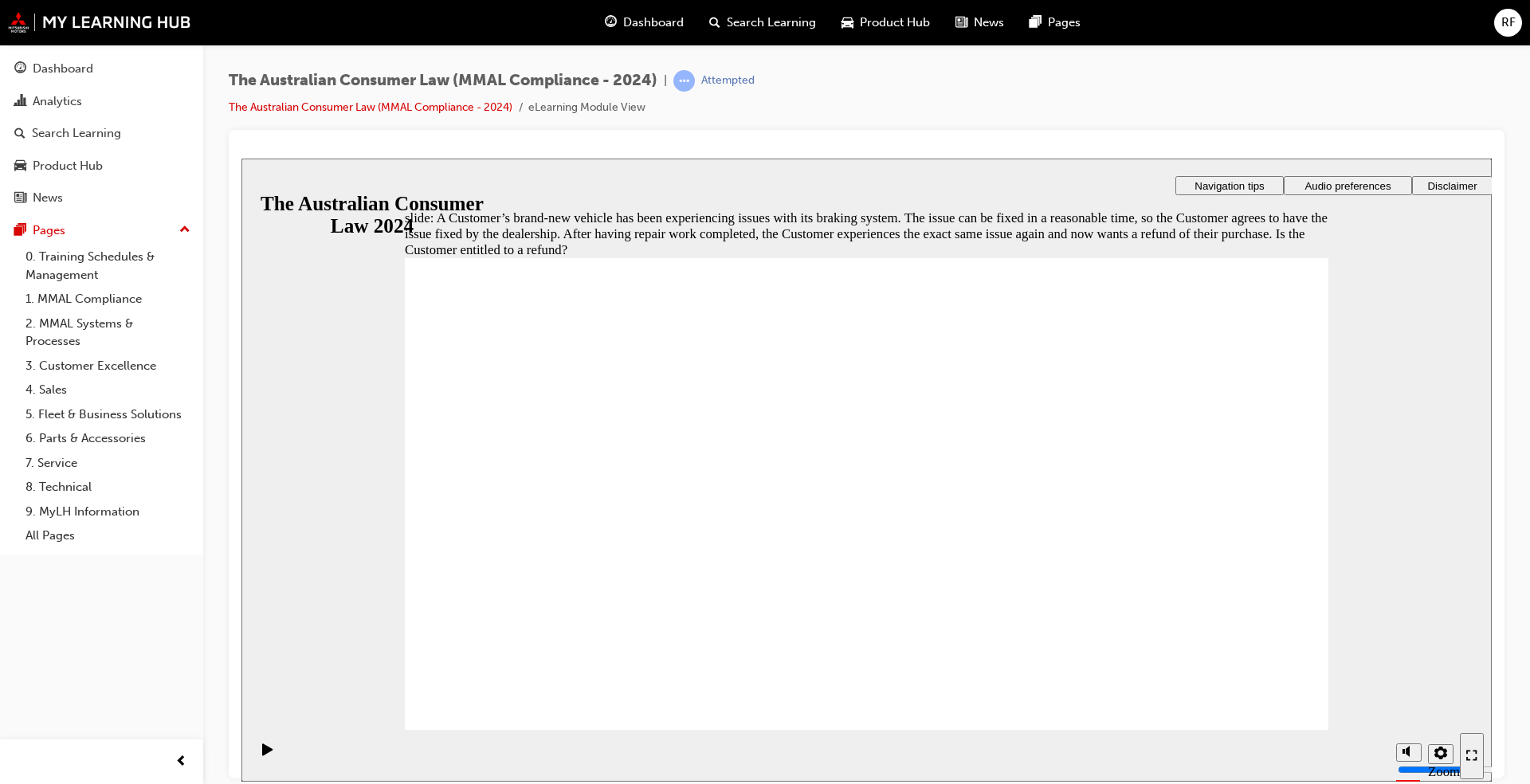 radio on "true" 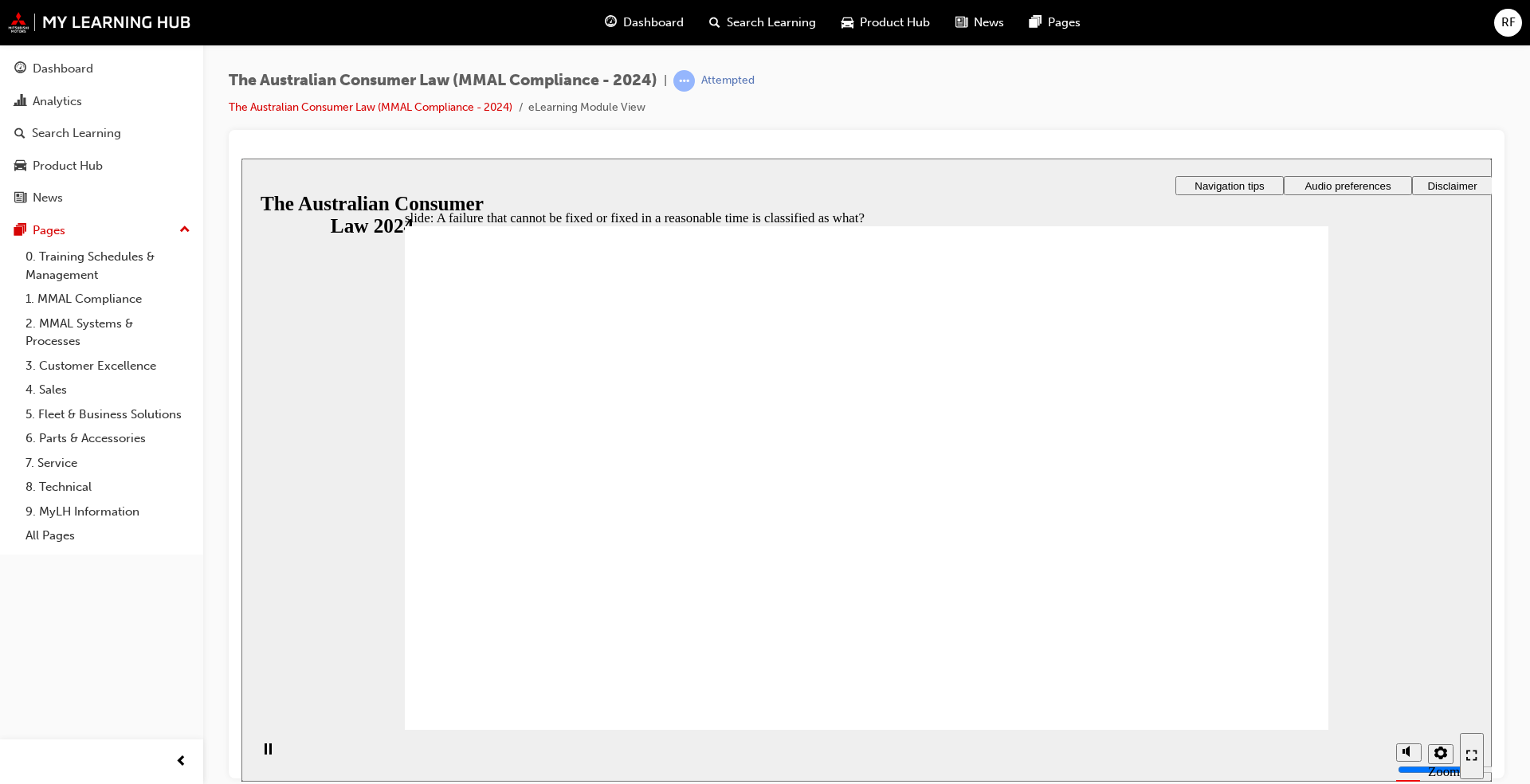 radio on "true" 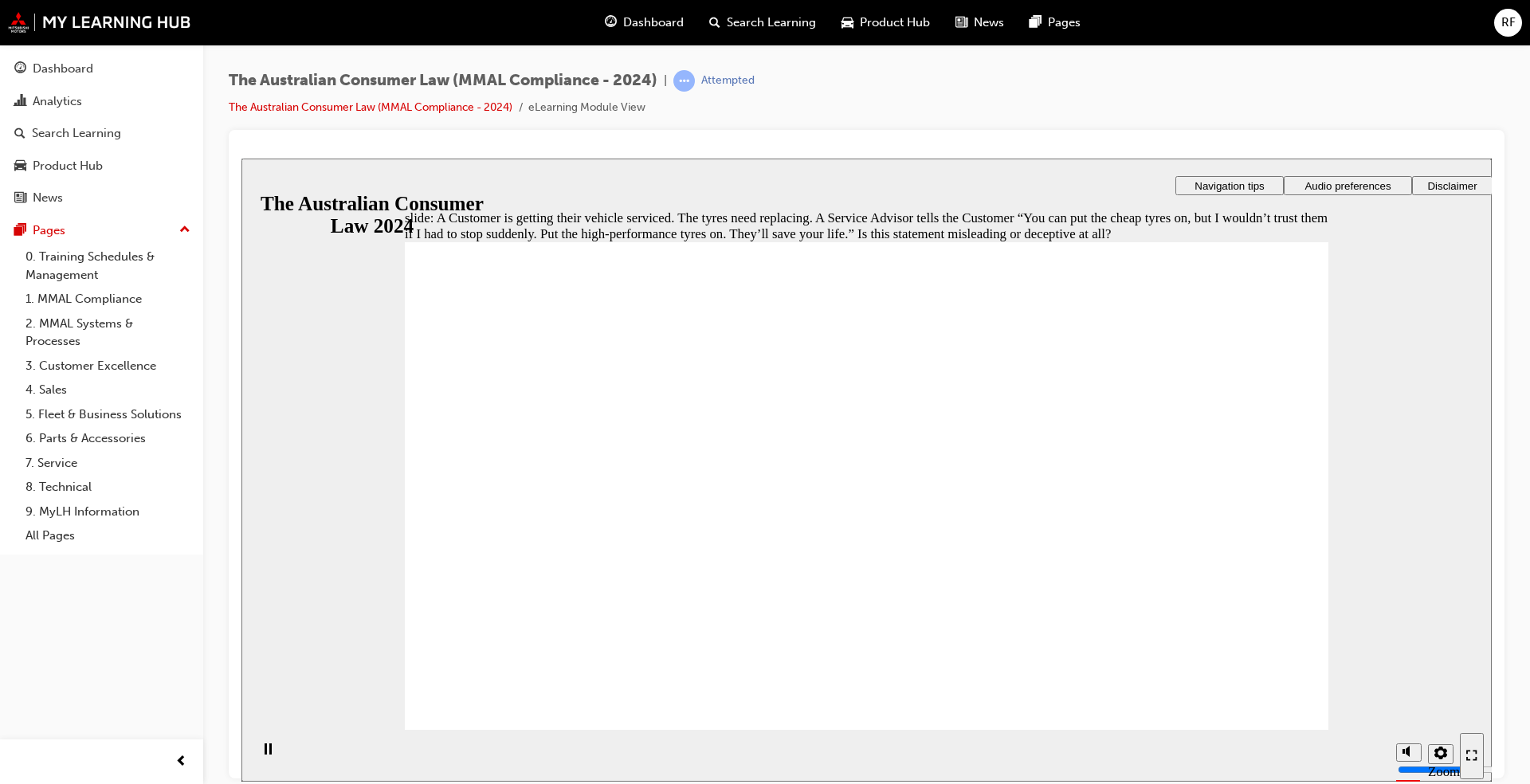 radio on "true" 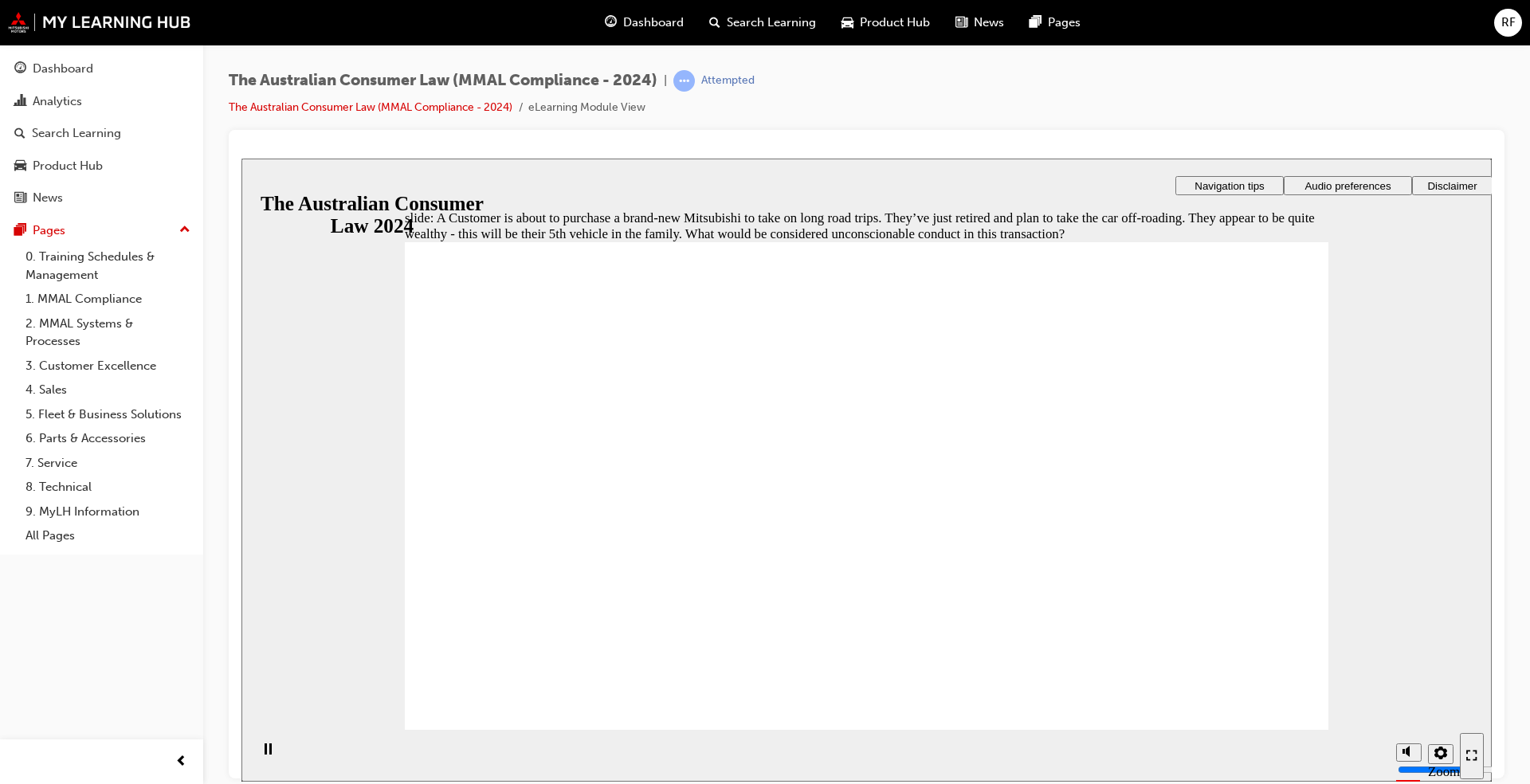 checkbox on "true" 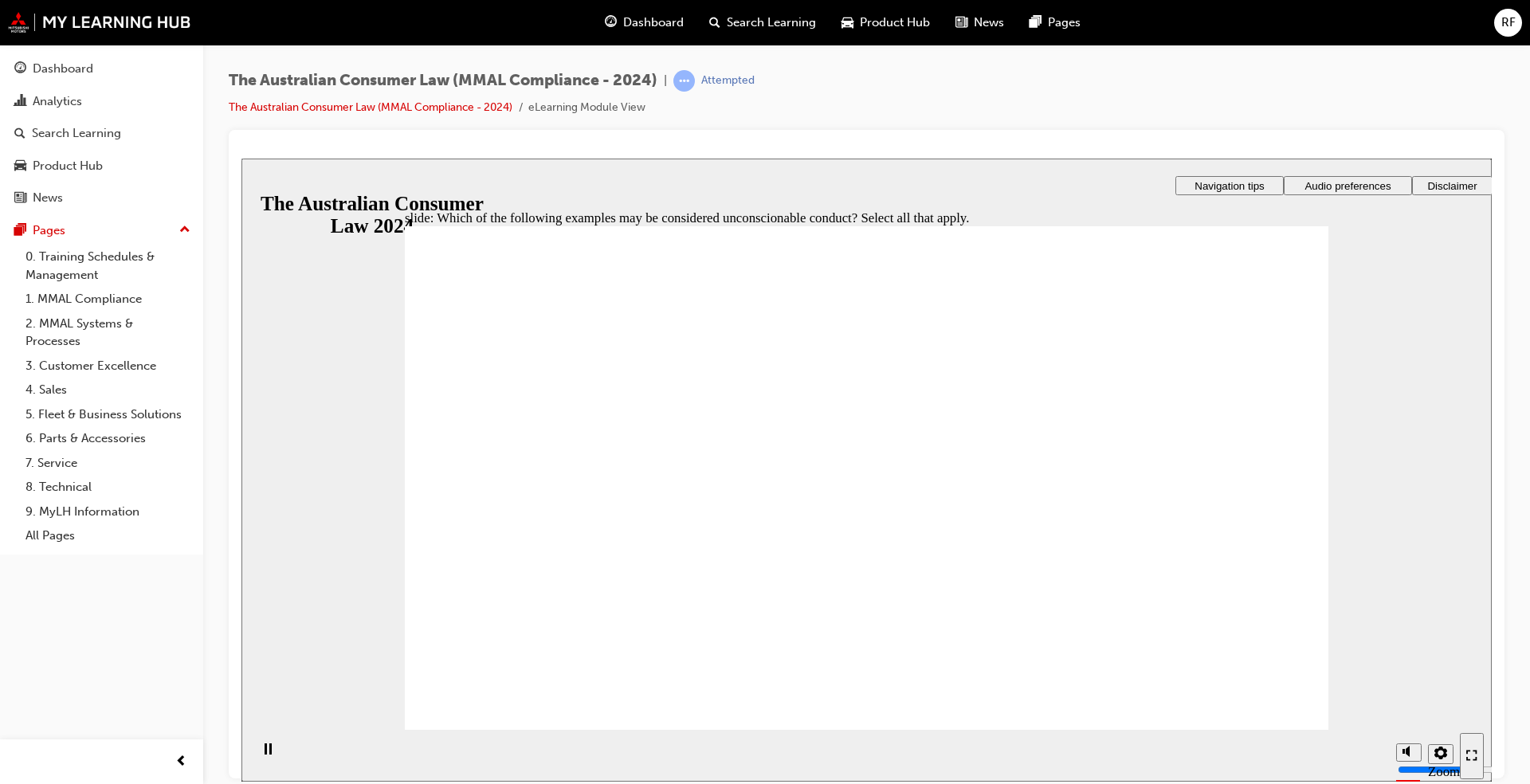 checkbox on "true" 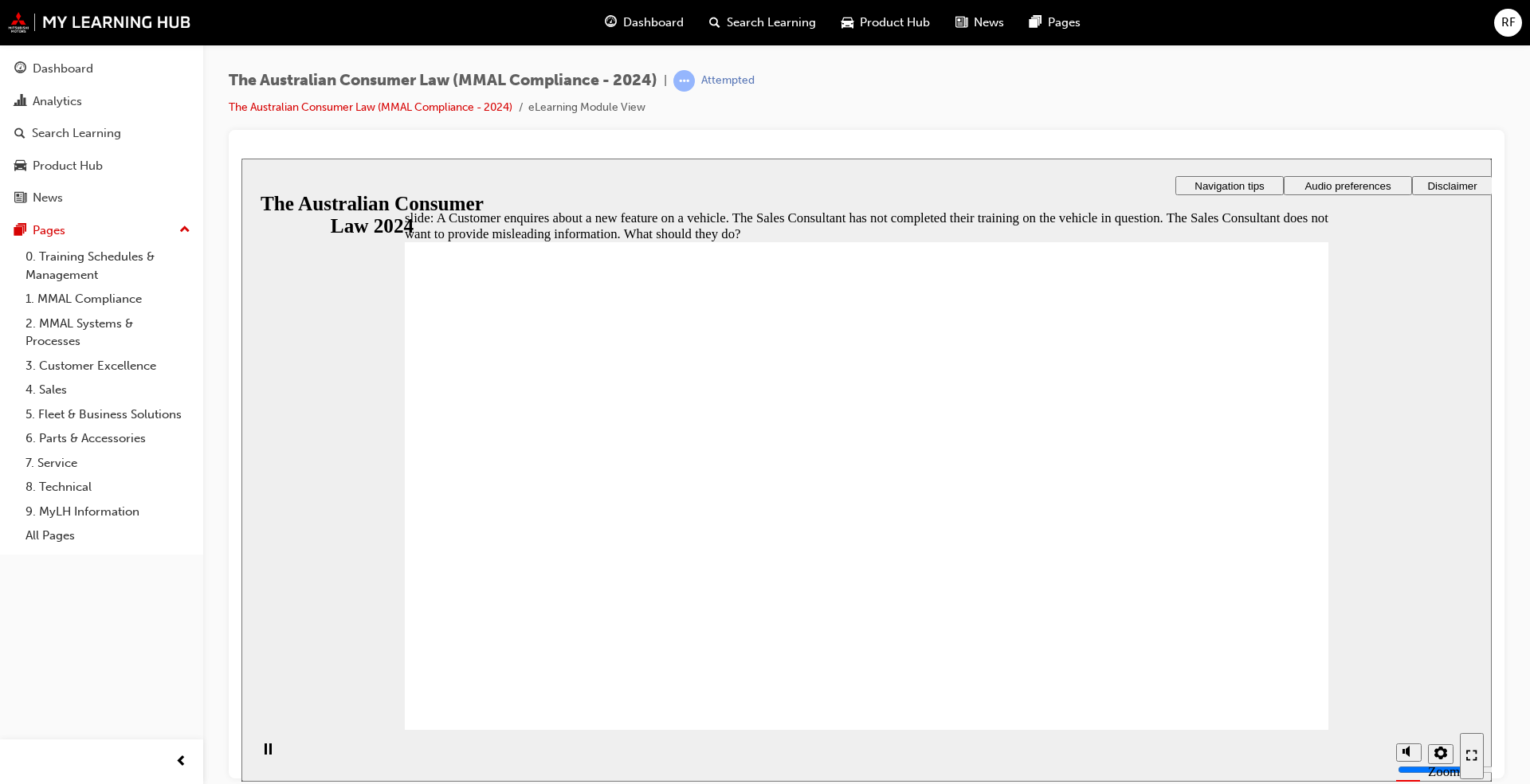 radio on "true" 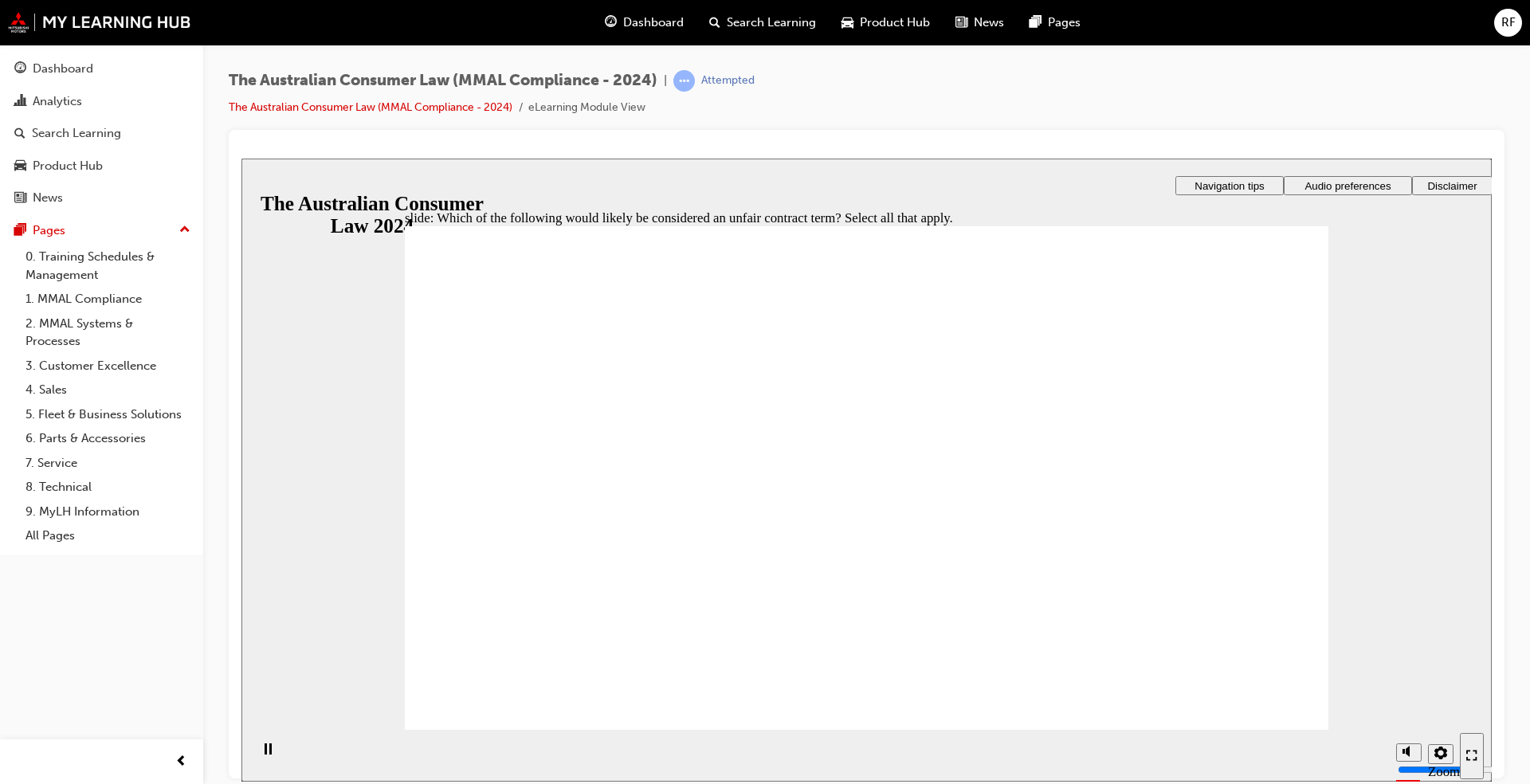checkbox on "true" 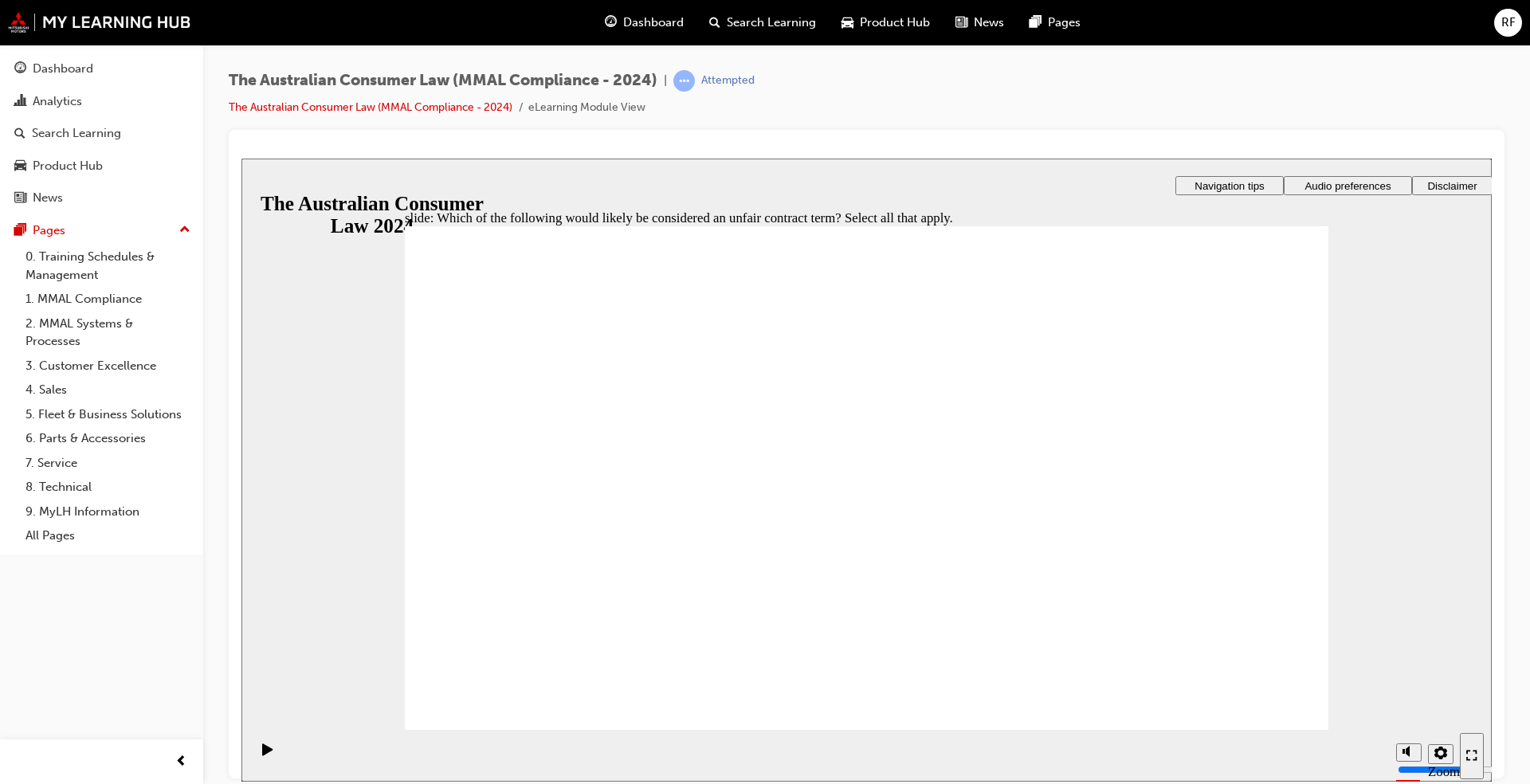 click 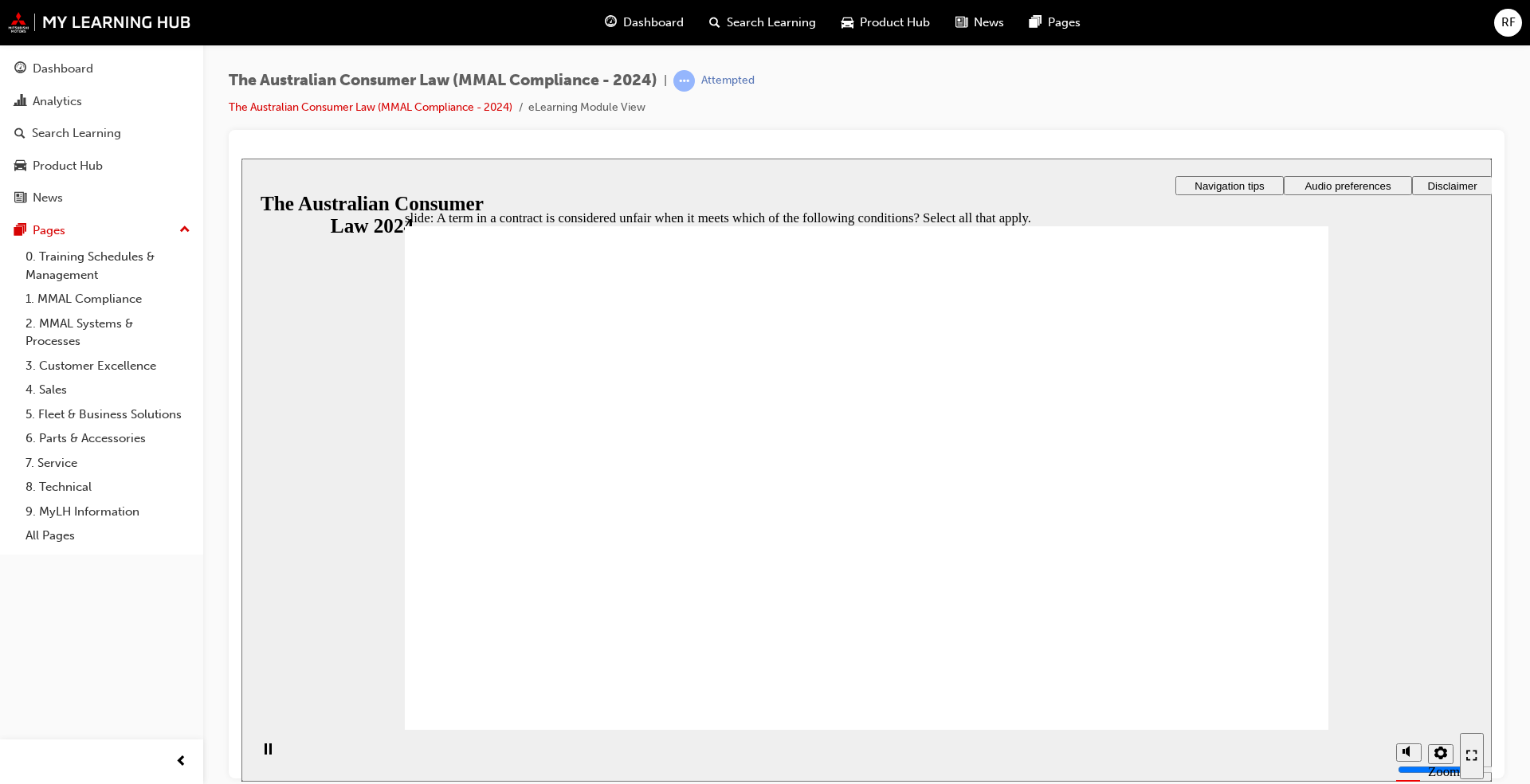 checkbox on "true" 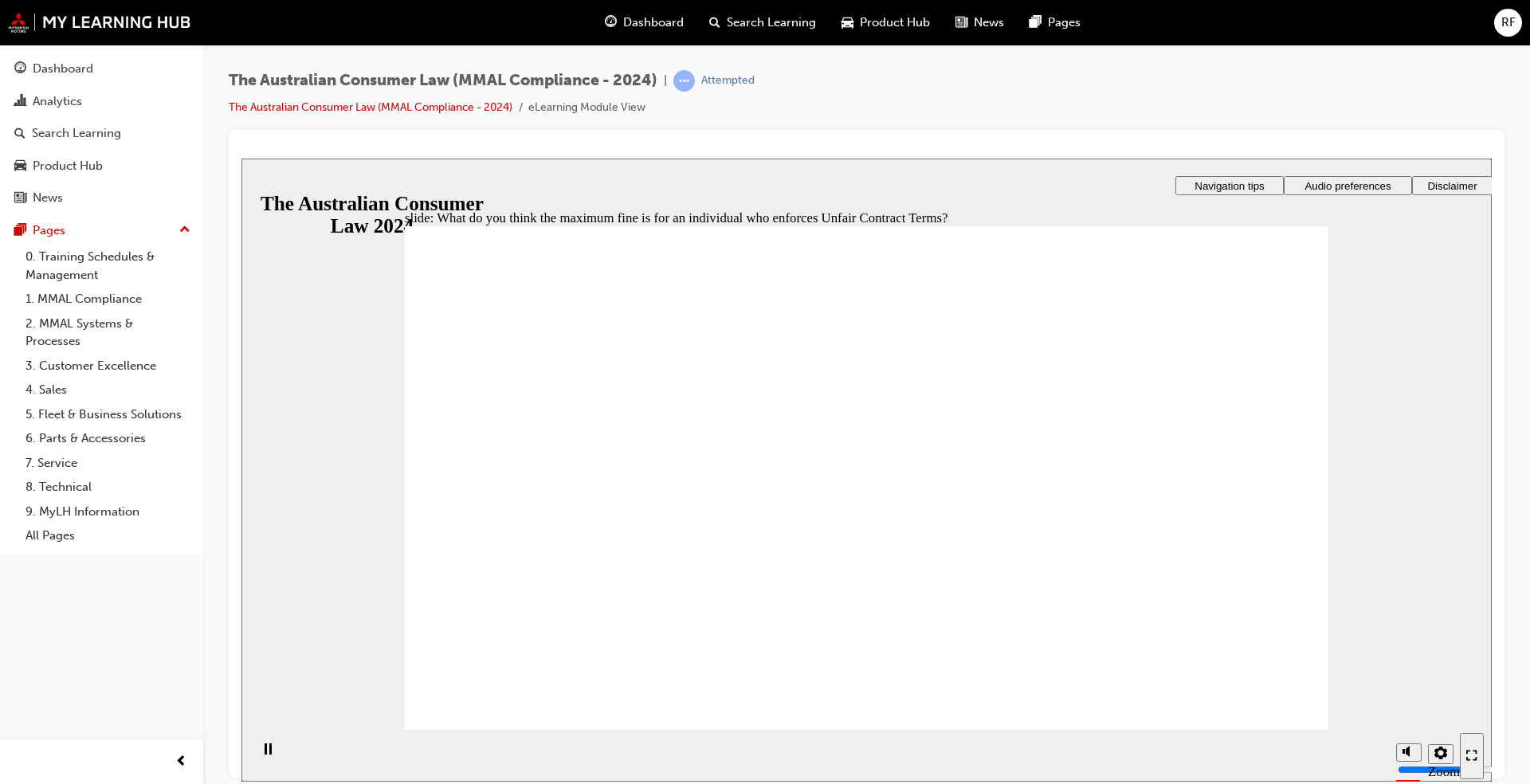 radio on "true" 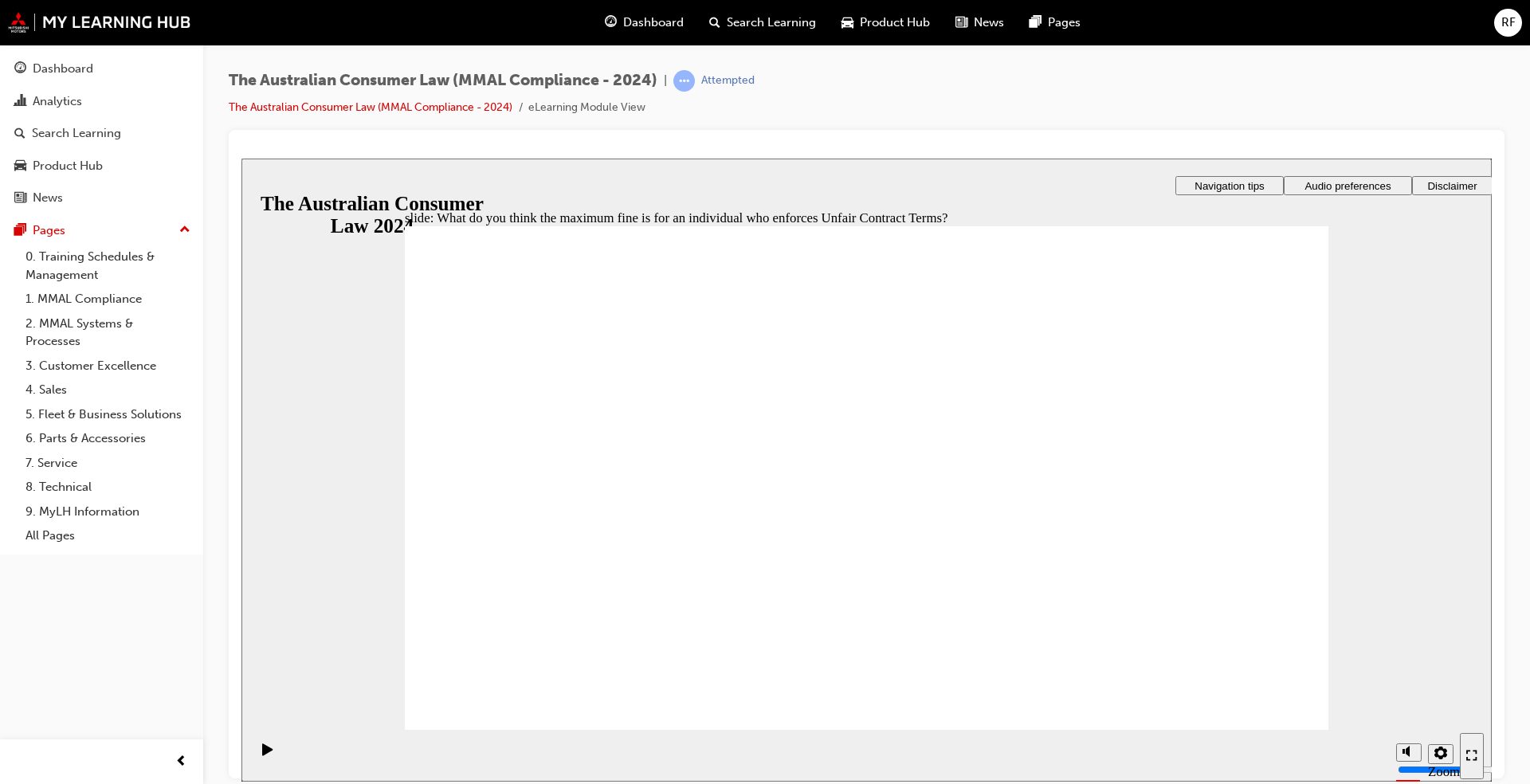 radio on "true" 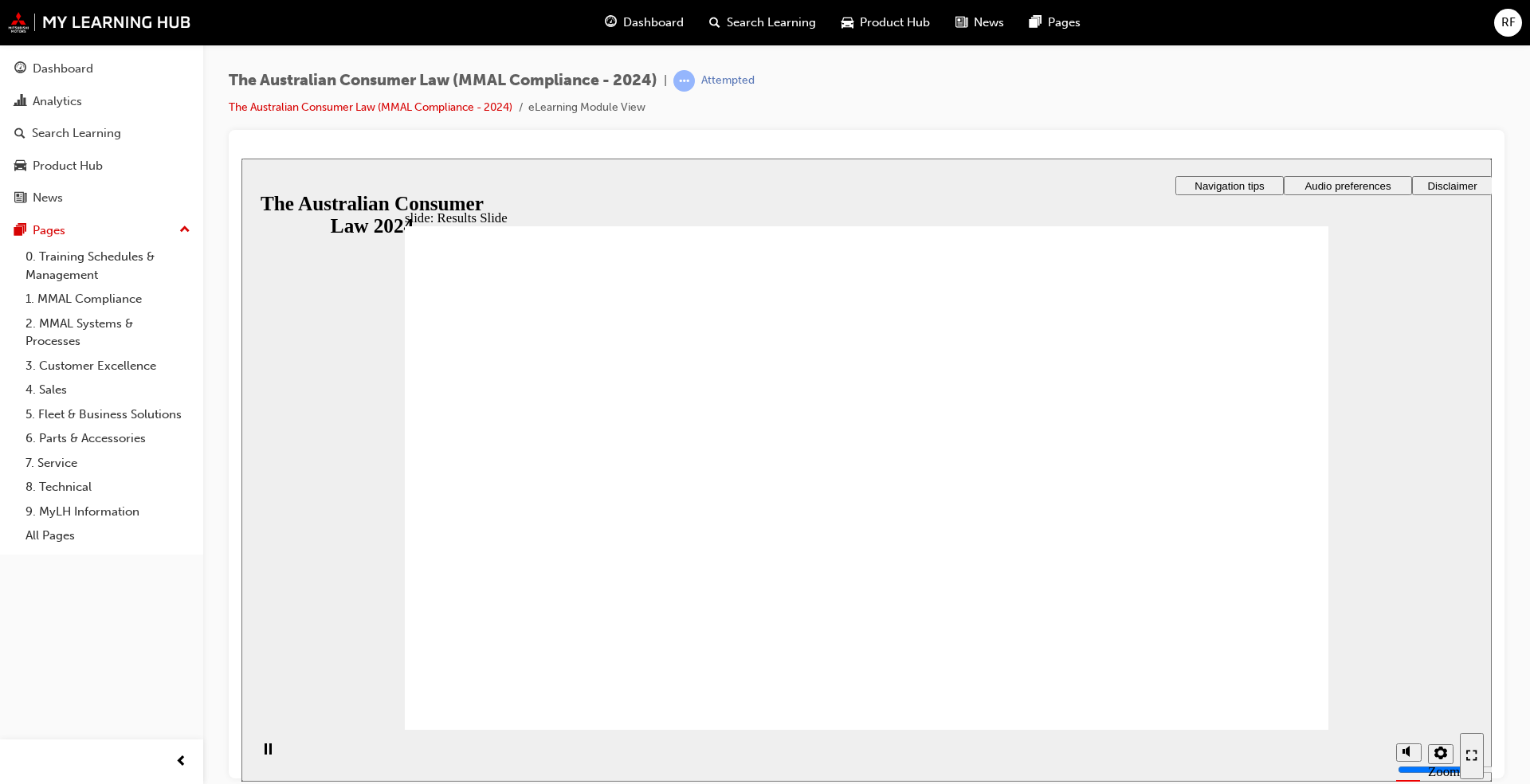 click 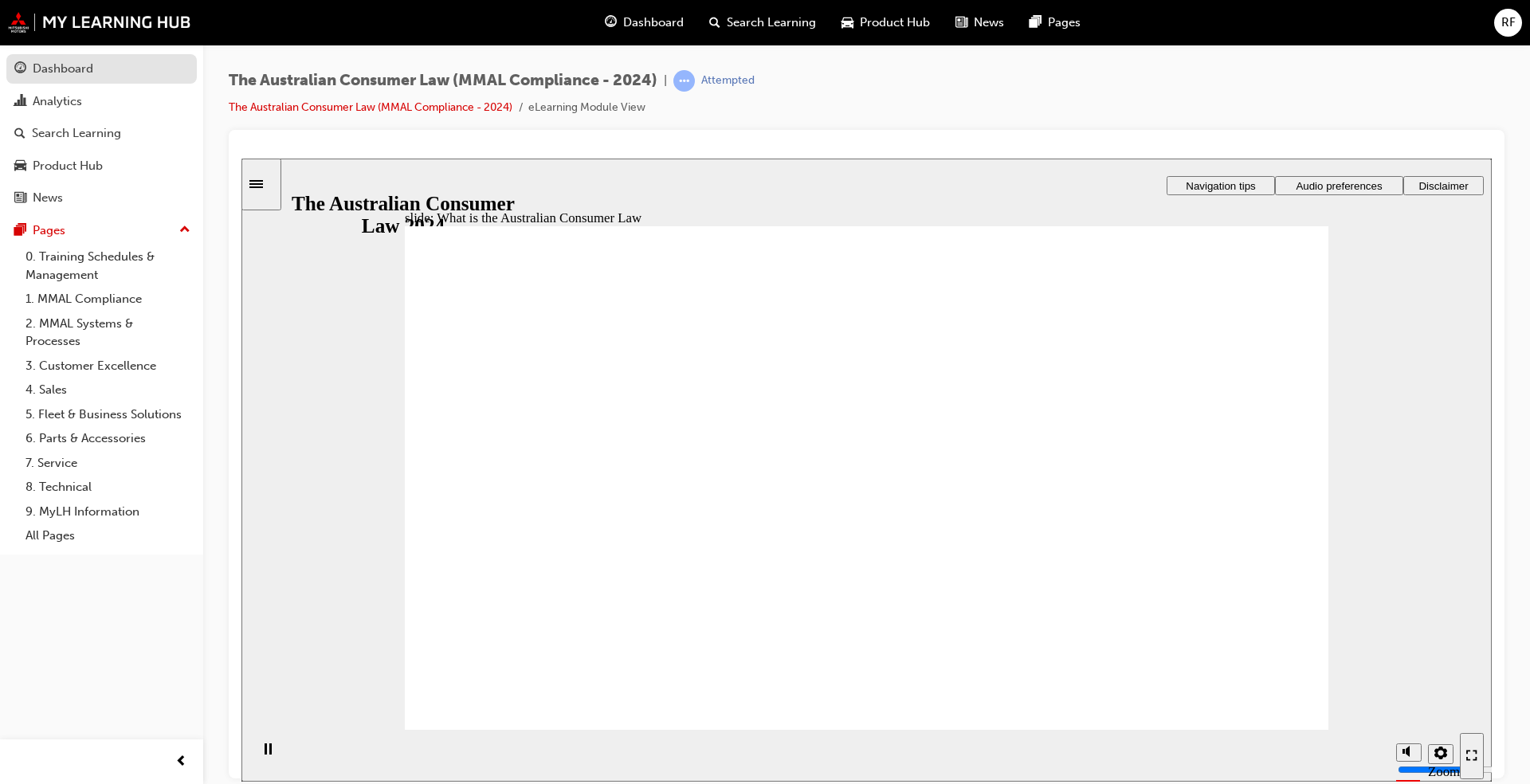 click on "Dashboard" at bounding box center (101, 69) 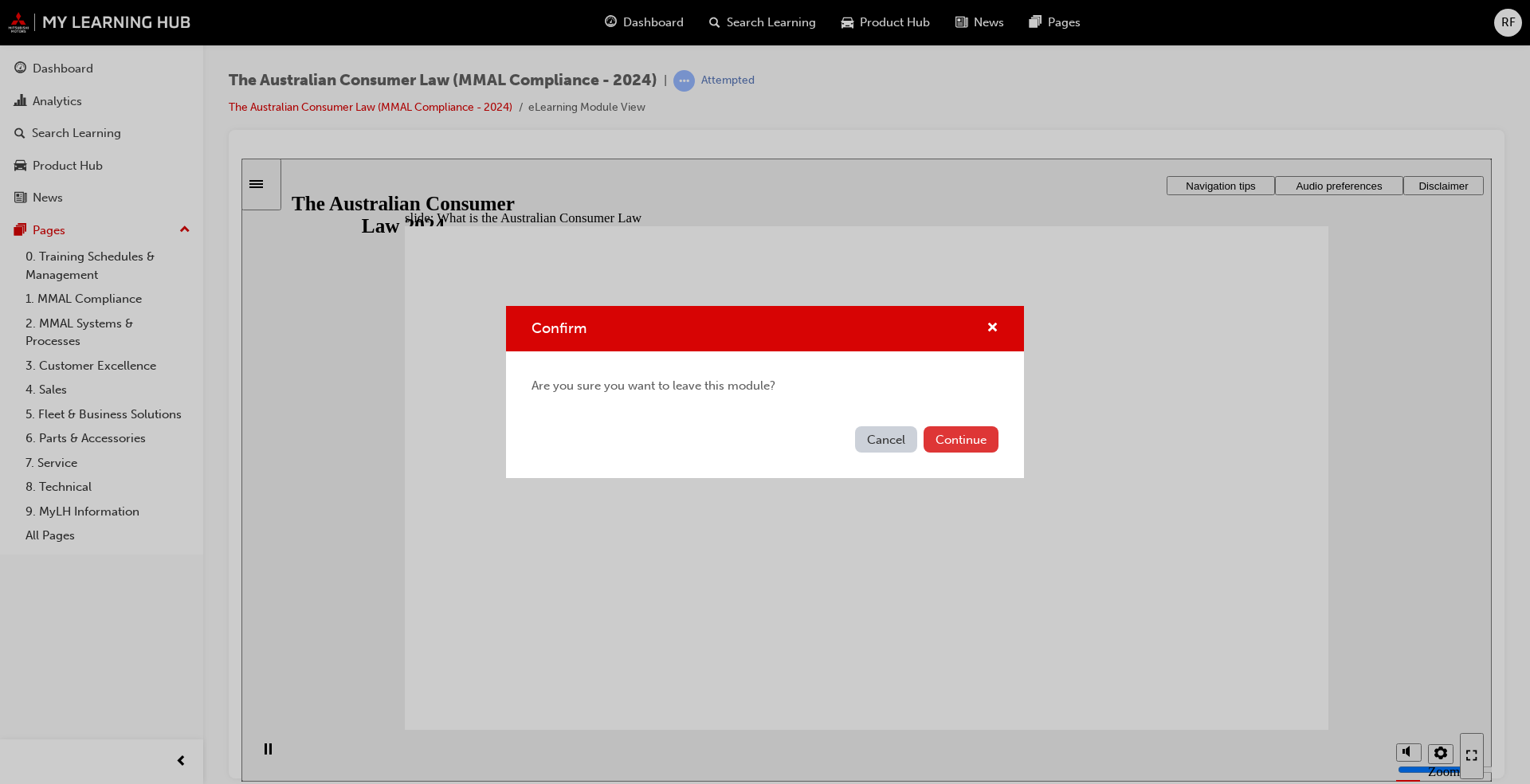 click on "Continue" at bounding box center [961, 439] 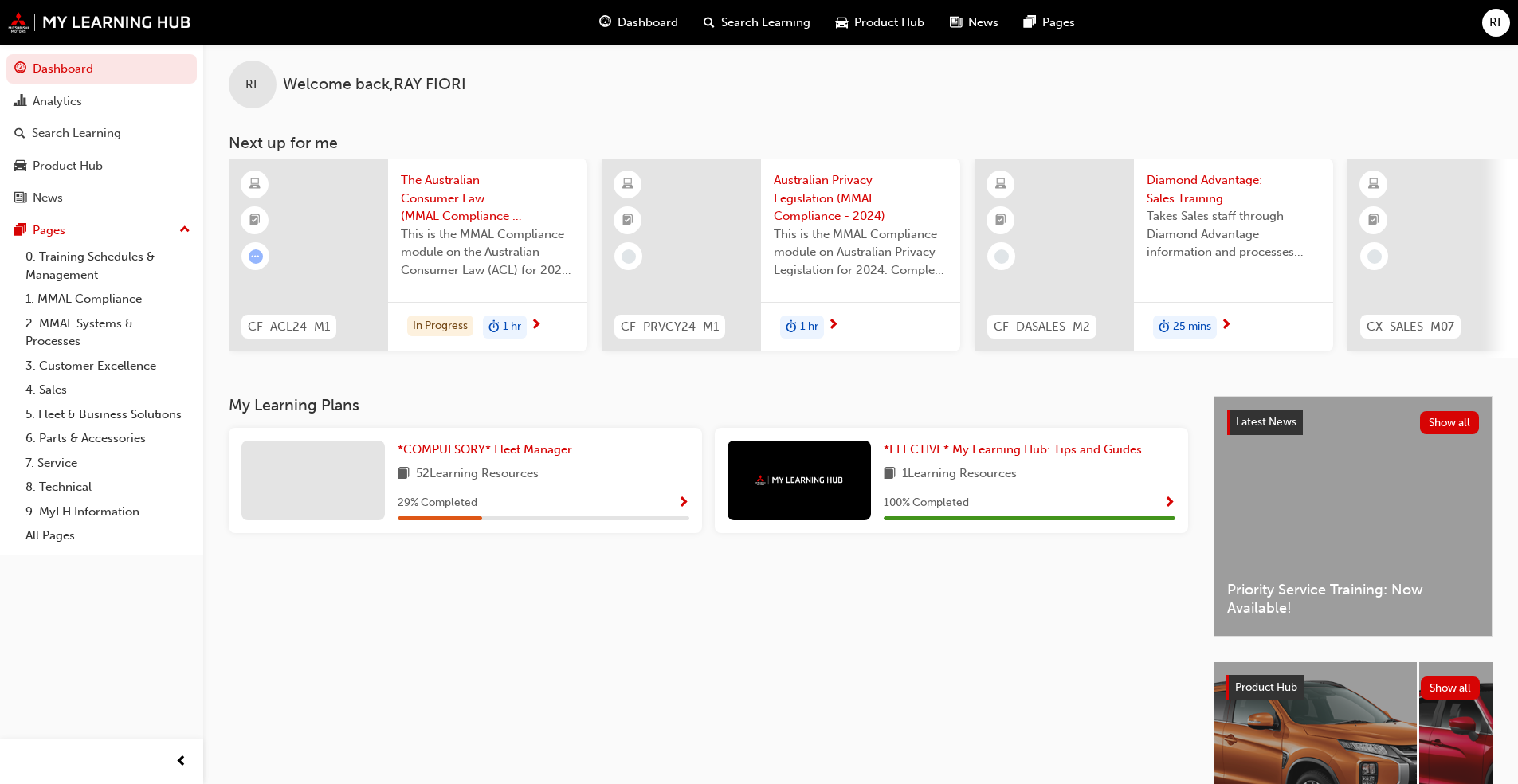 scroll, scrollTop: 0, scrollLeft: 0, axis: both 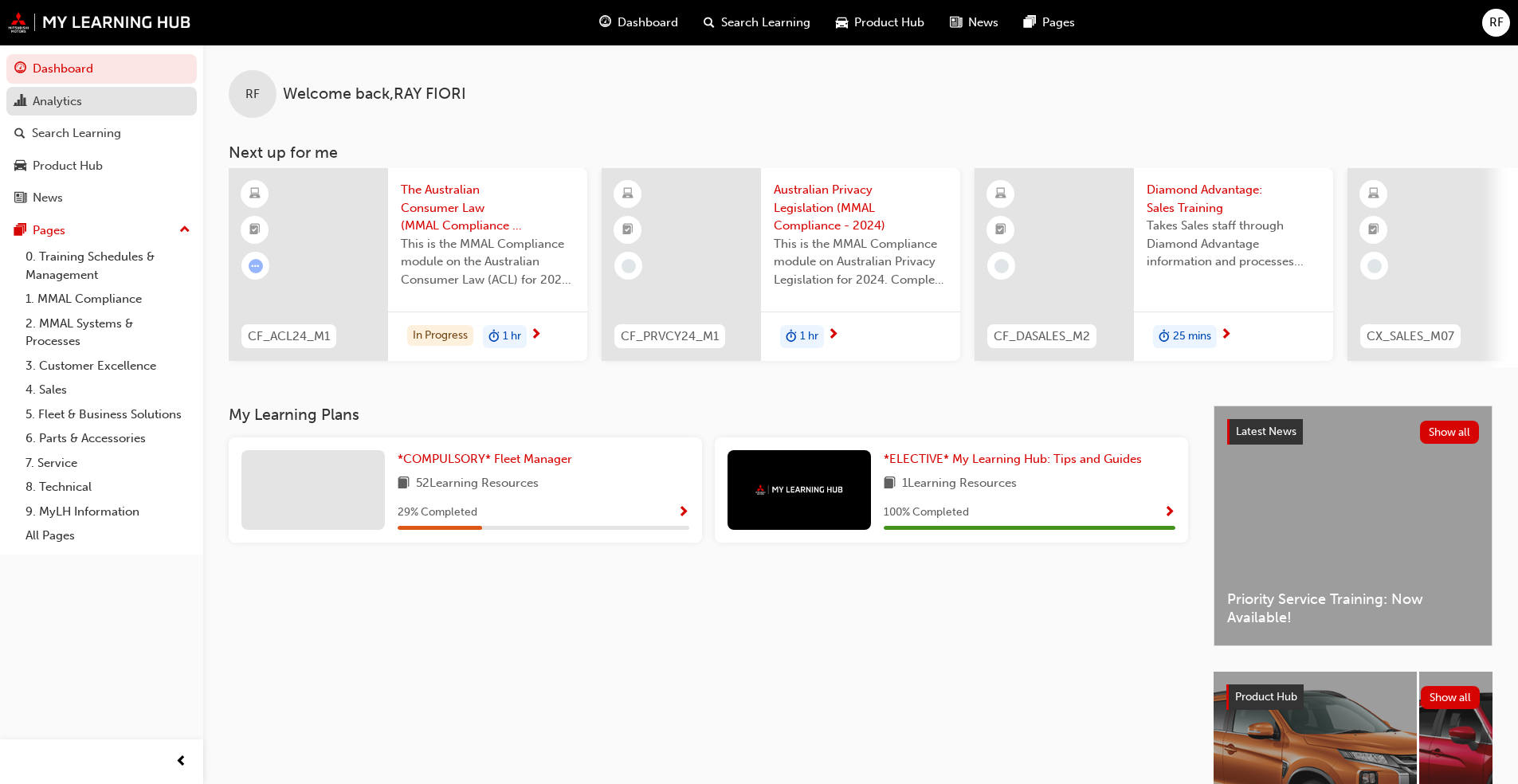 click on "Analytics" at bounding box center (57, 101) 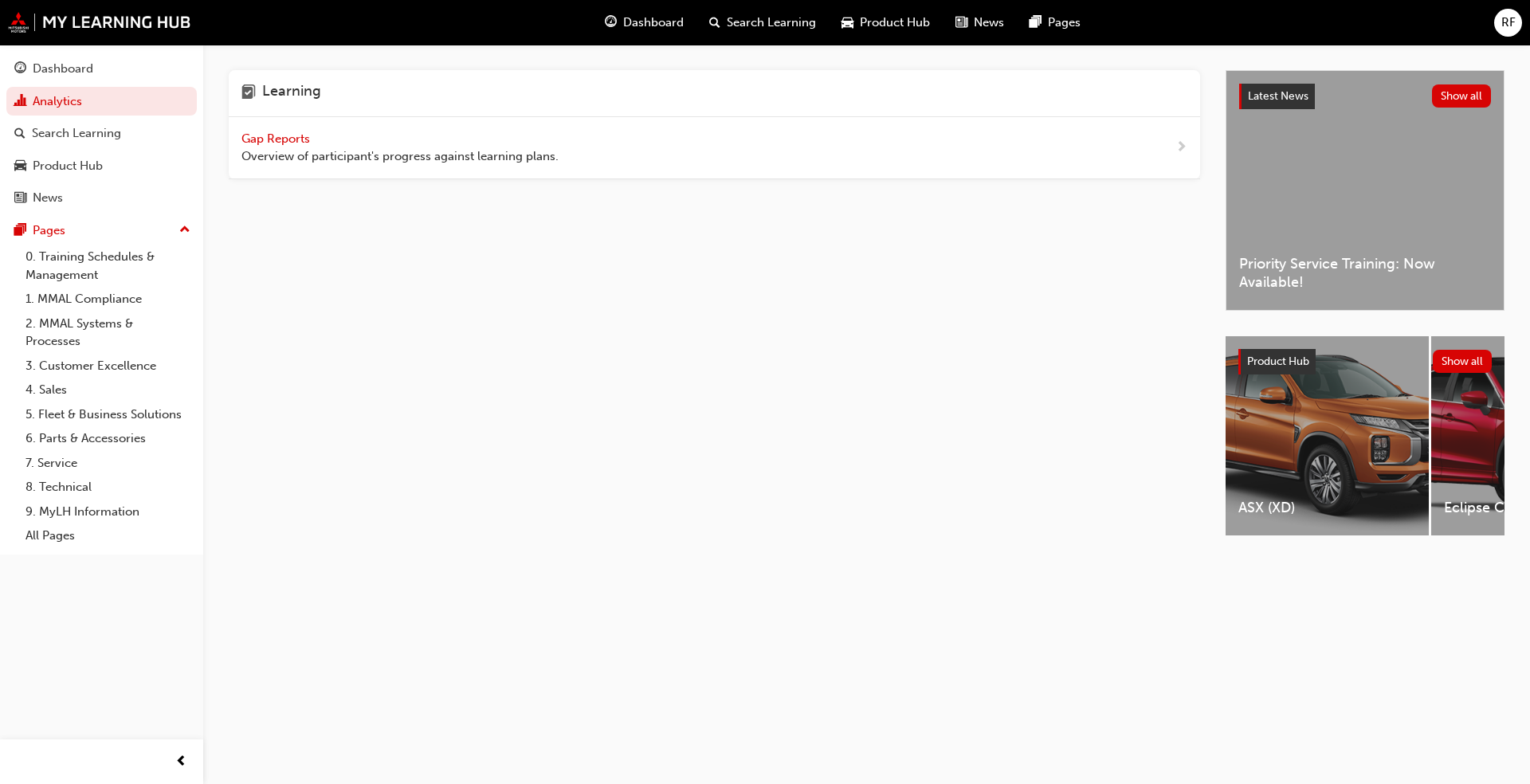 click on "Gap Reports" at bounding box center (277, 139) 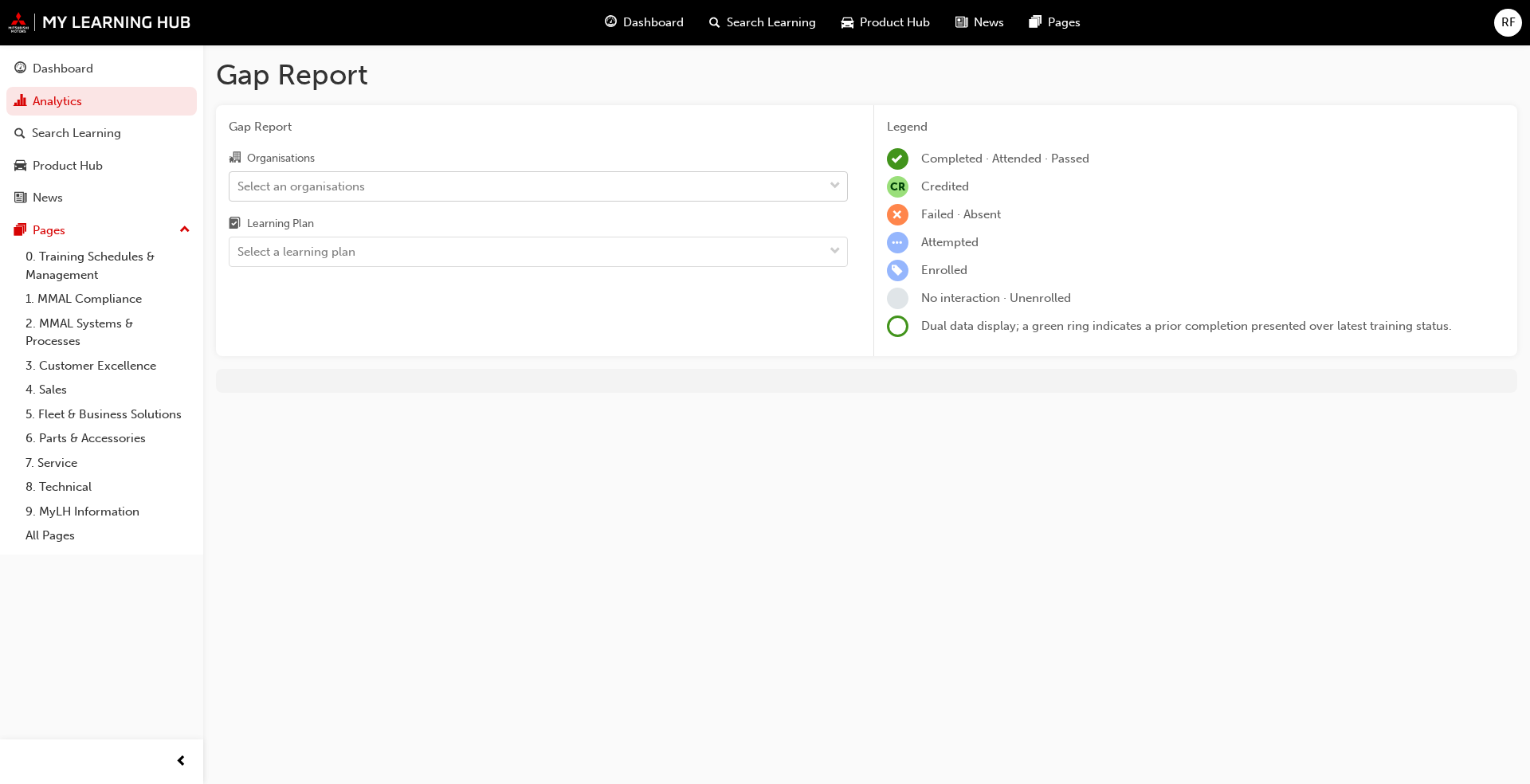 click on "Select an organisations" at bounding box center [301, 186] 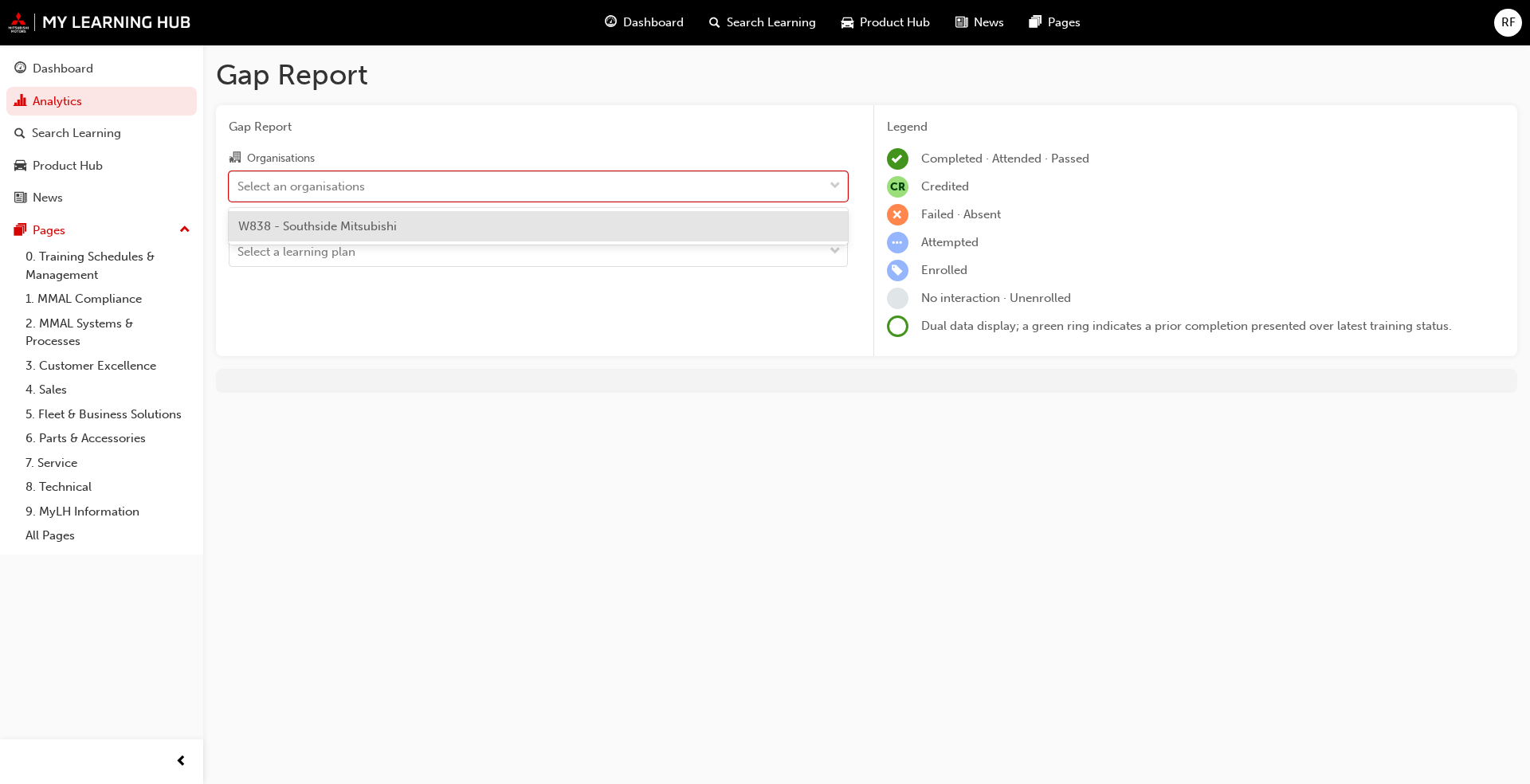 click on "W838 - Southside Mitsubishi" at bounding box center [317, 226] 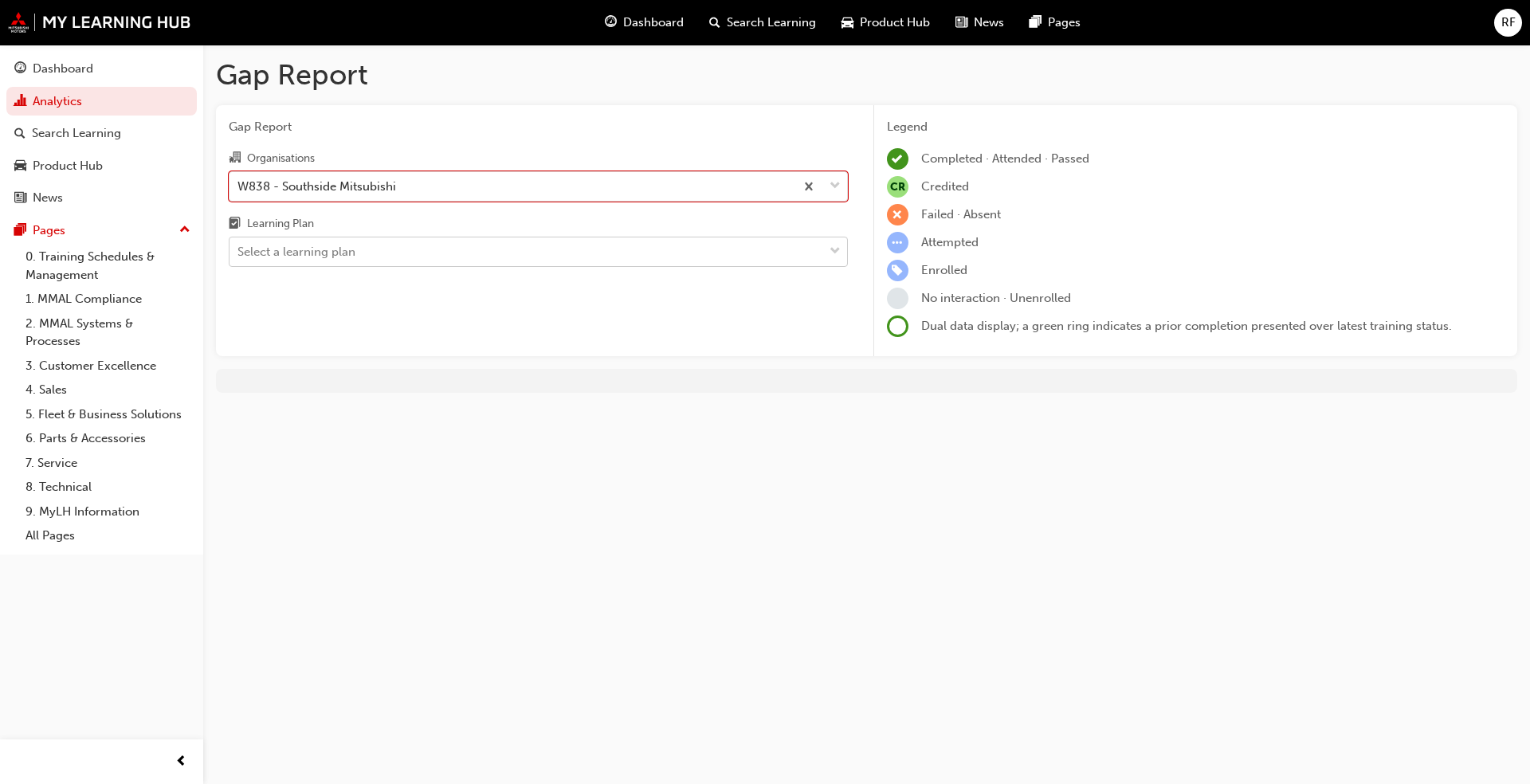 click on "Select a learning plan" at bounding box center [296, 252] 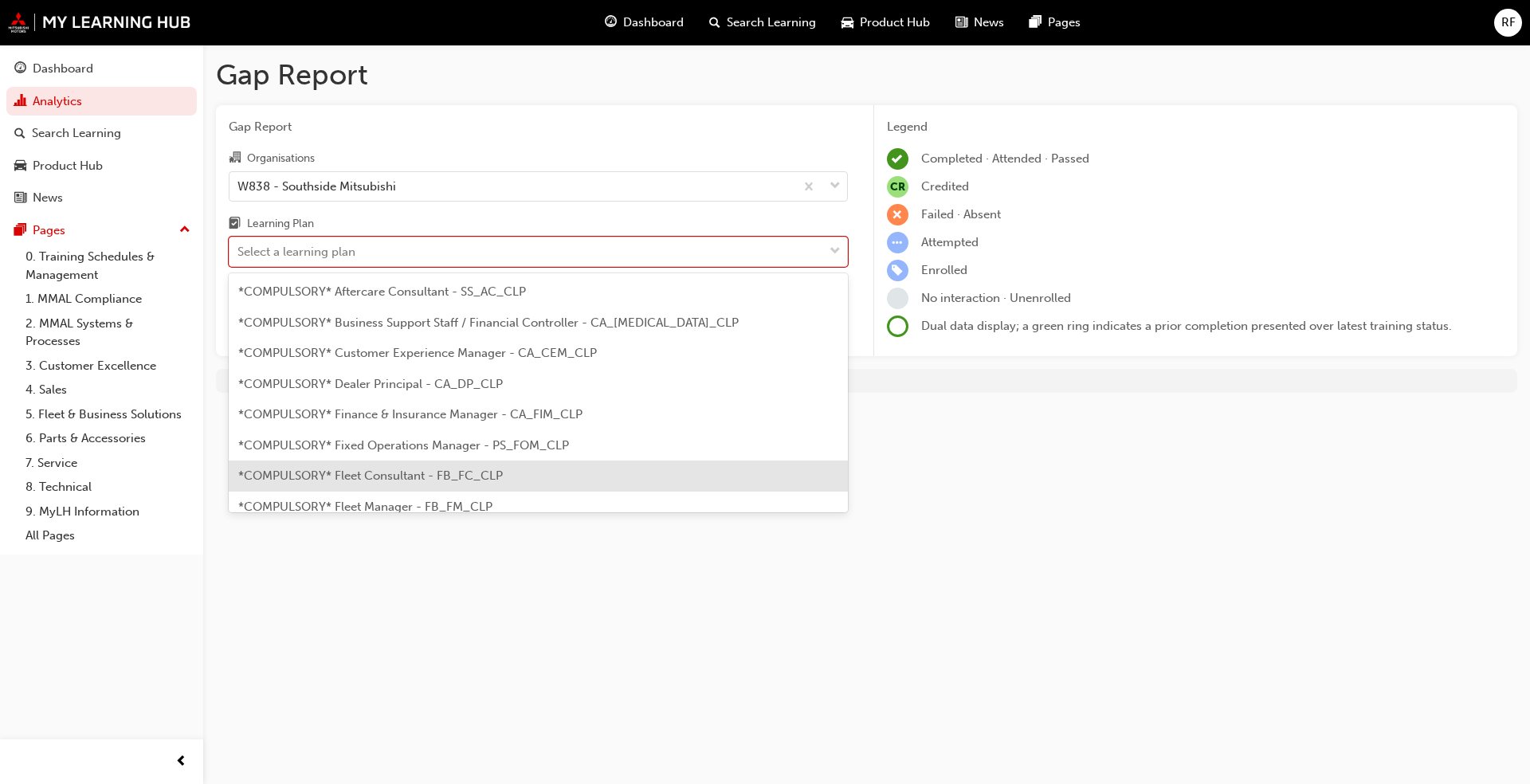 click on "*COMPULSORY* Fleet Consultant - FB_FC_CLP" at bounding box center (371, 476) 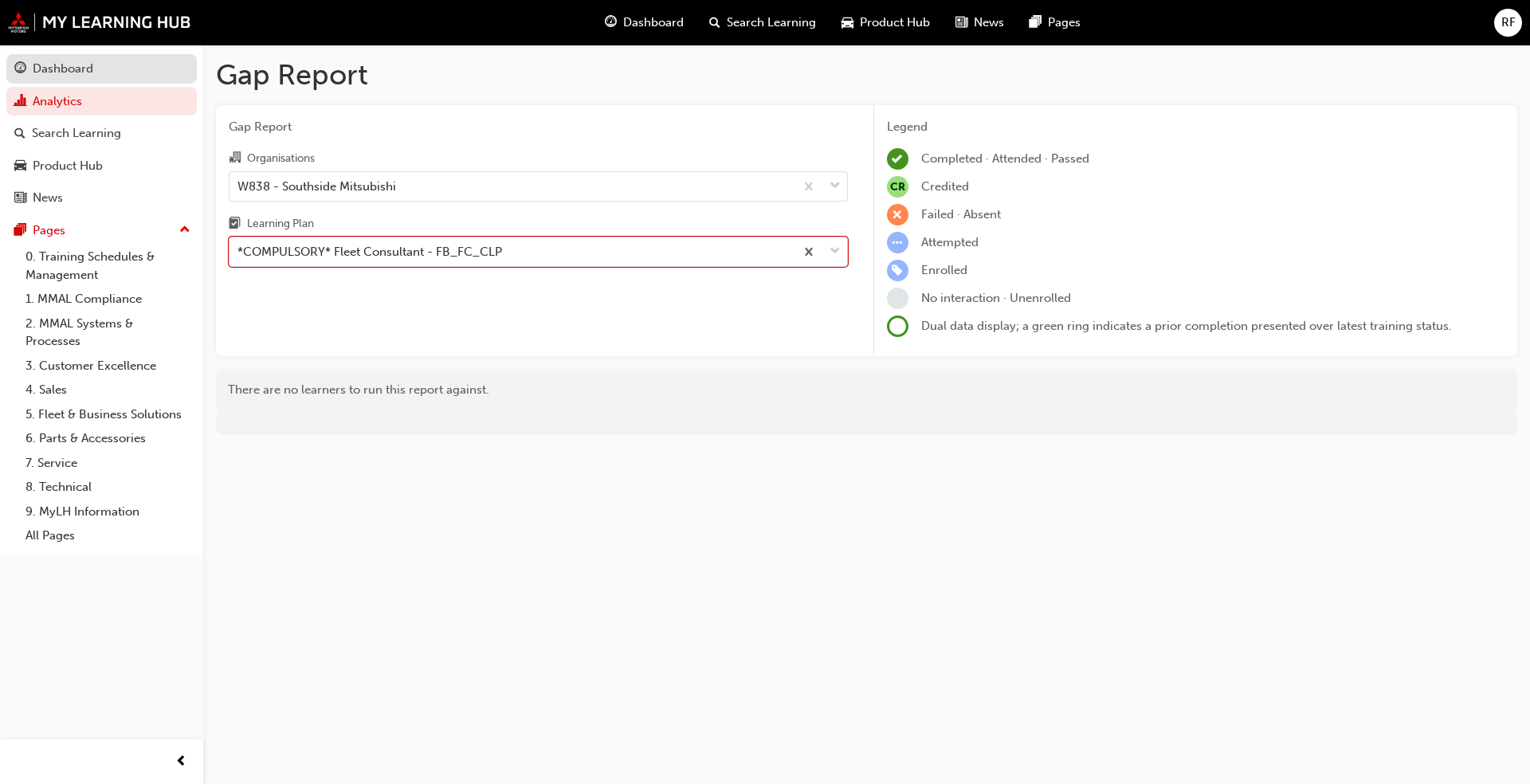 click on "Dashboard" at bounding box center [63, 69] 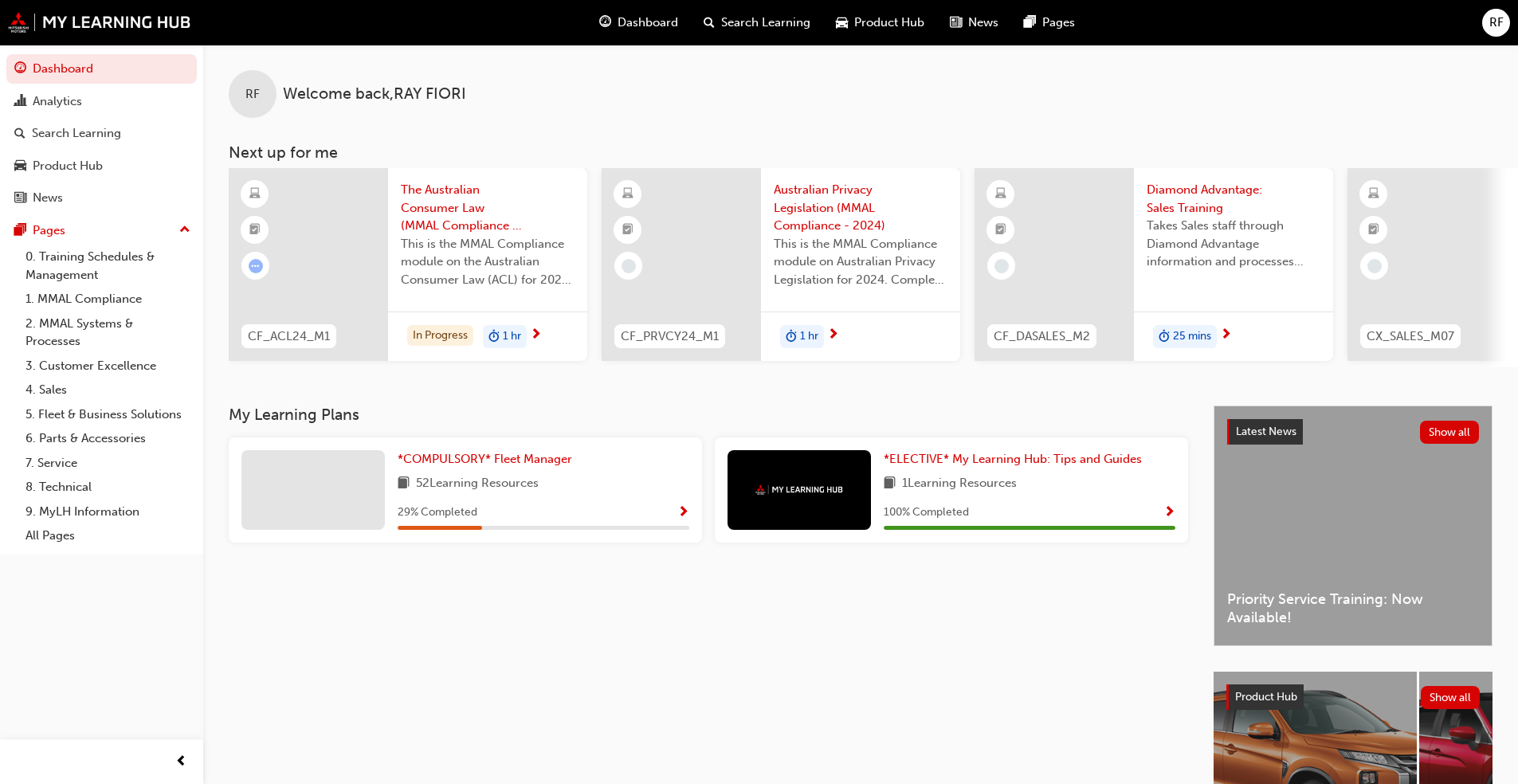 click on "Diamond Advantage: Sales Training" at bounding box center (1234, 198) 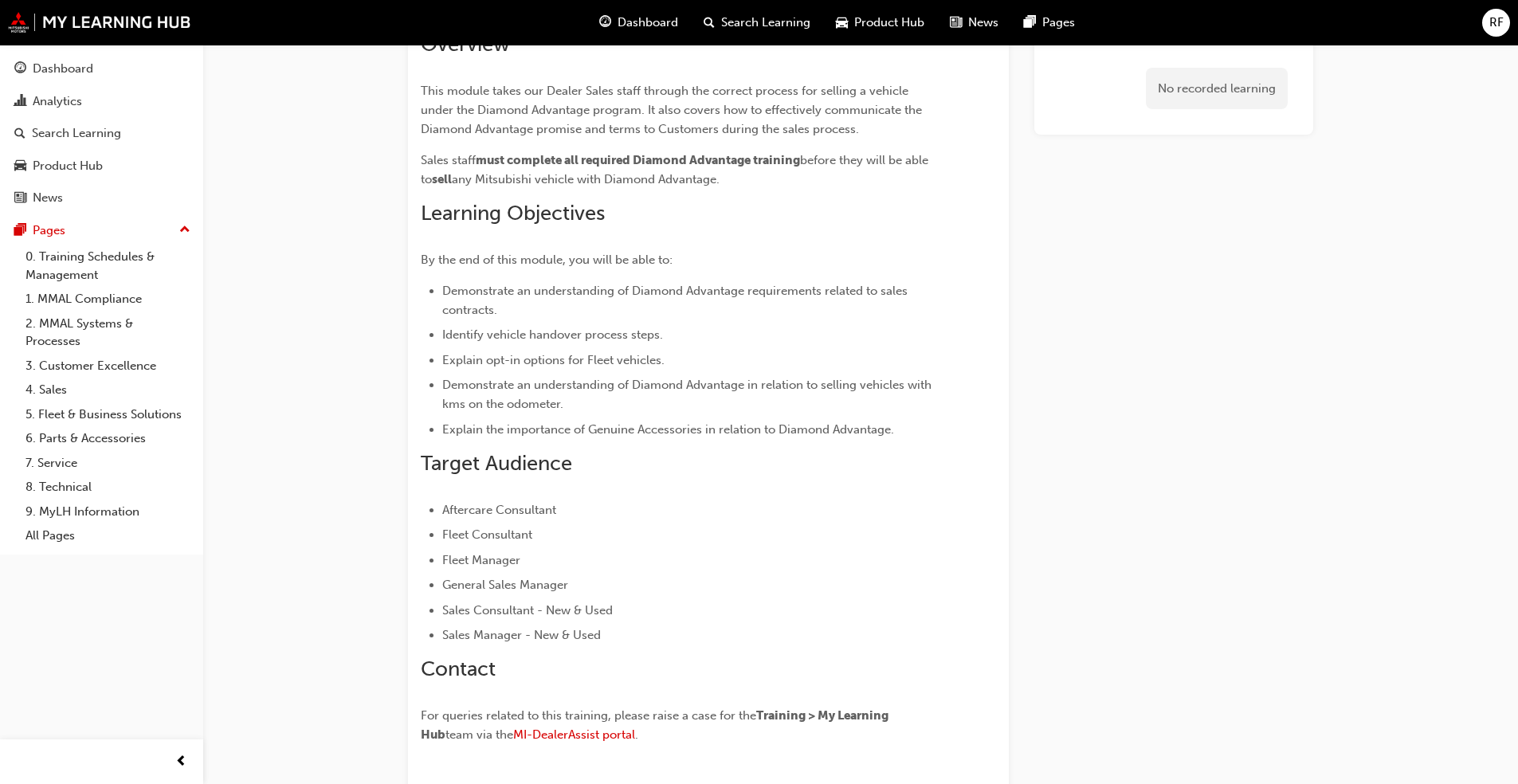 scroll, scrollTop: 0, scrollLeft: 0, axis: both 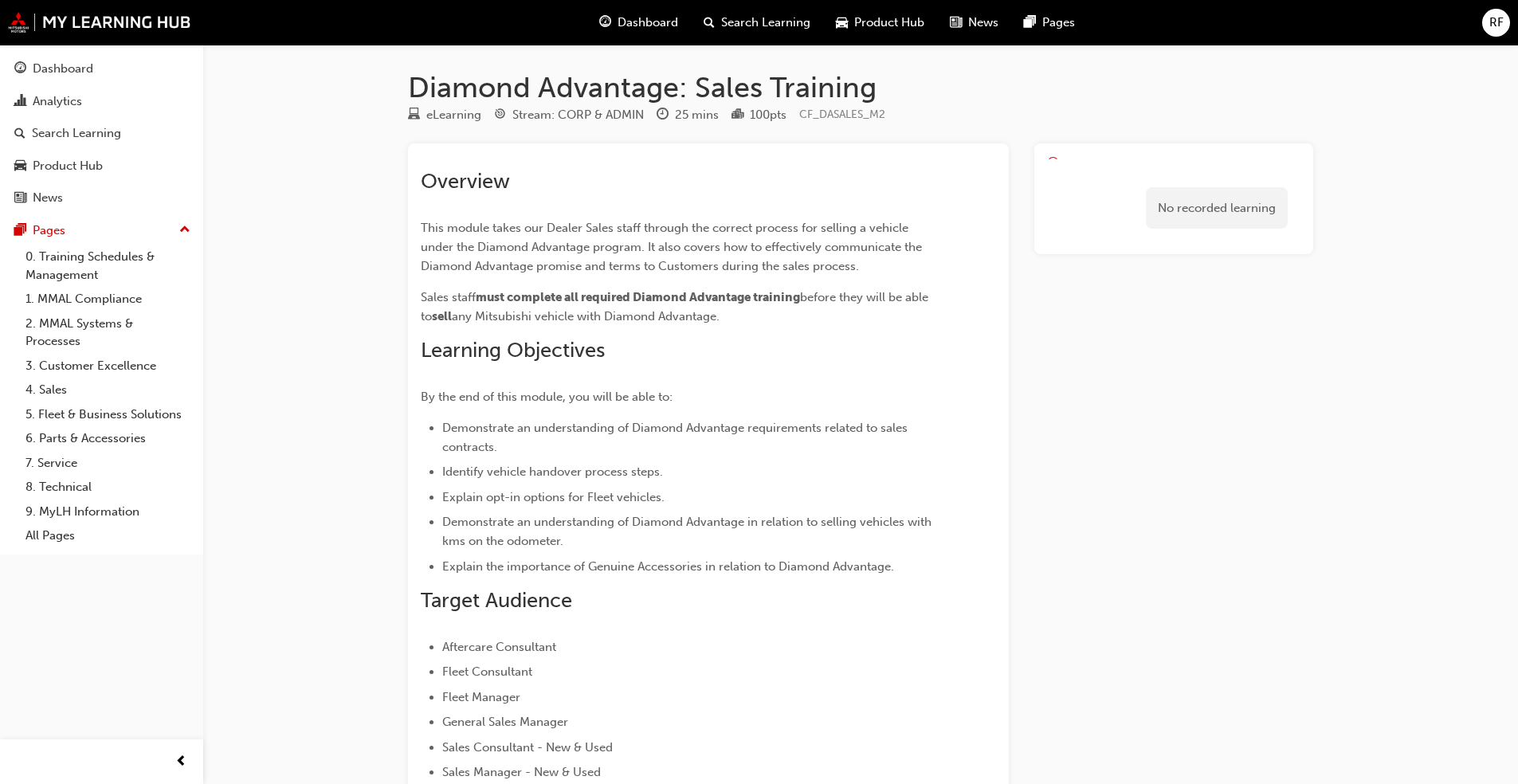 click on "No recorded learning" at bounding box center [1217, 208] 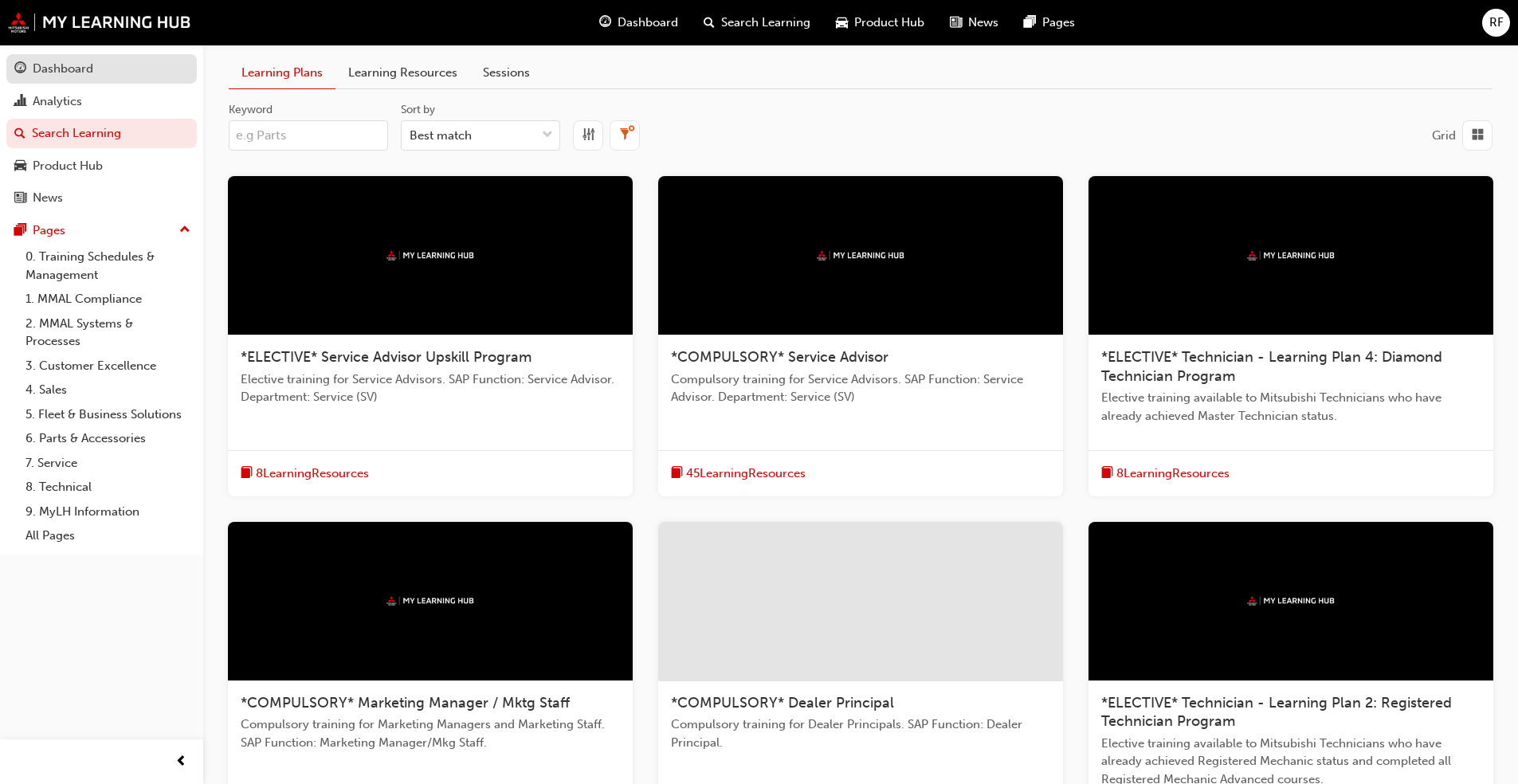 click on "Dashboard" at bounding box center [63, 69] 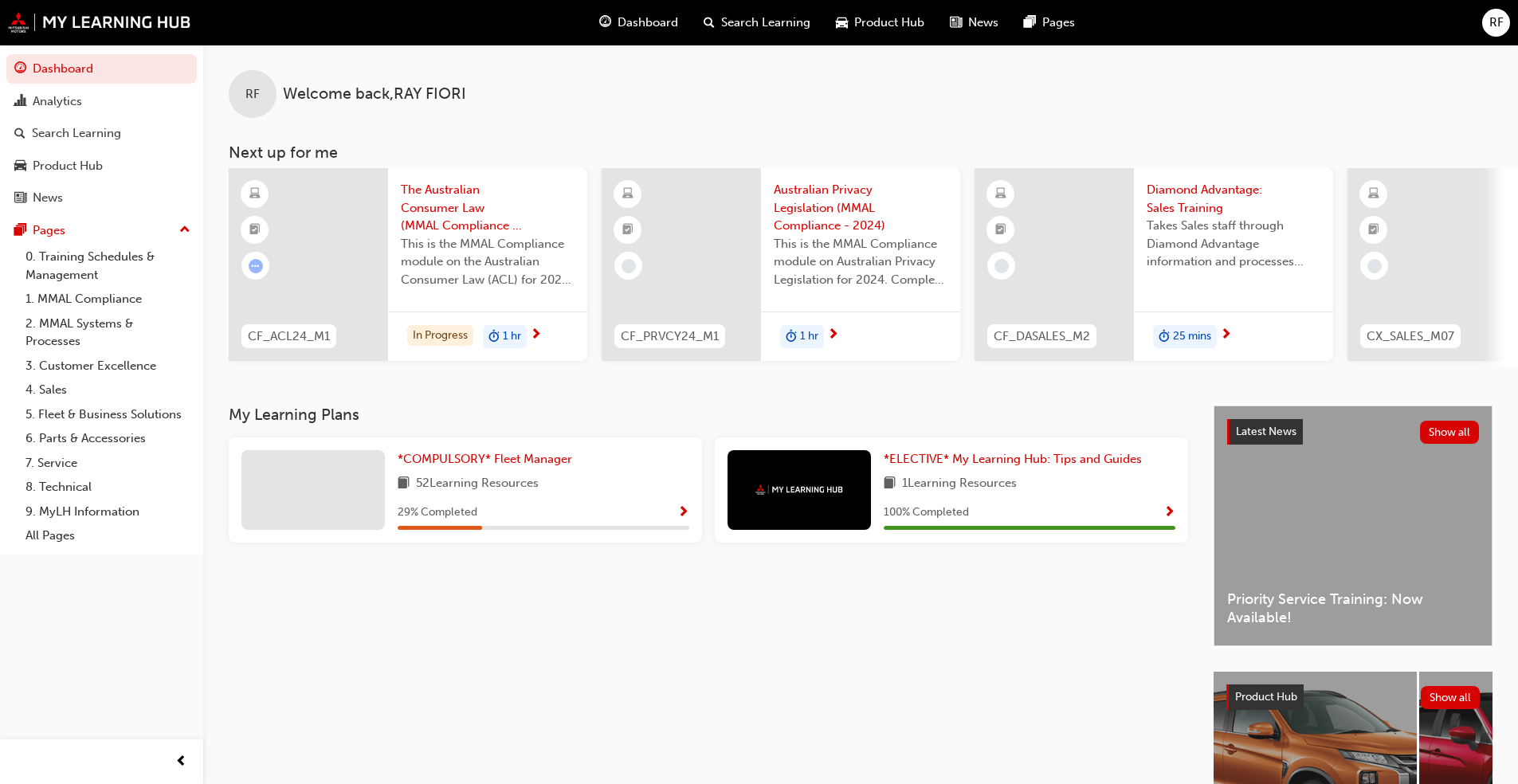 click at bounding box center [1054, 265] 